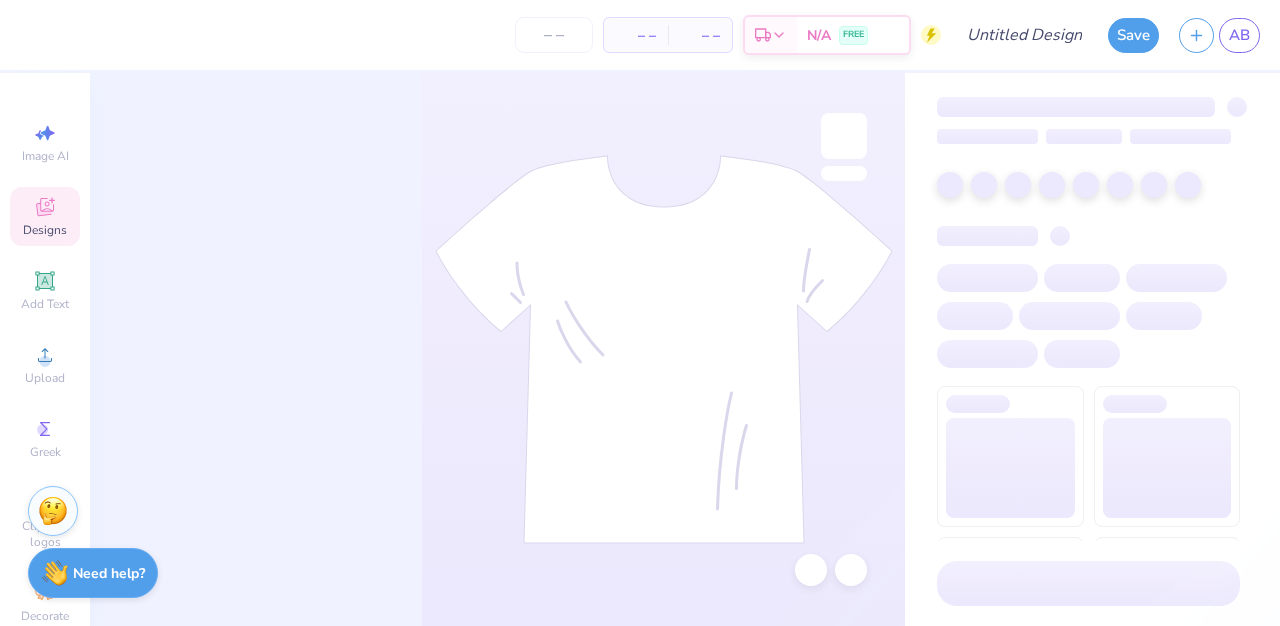 scroll, scrollTop: 0, scrollLeft: 0, axis: both 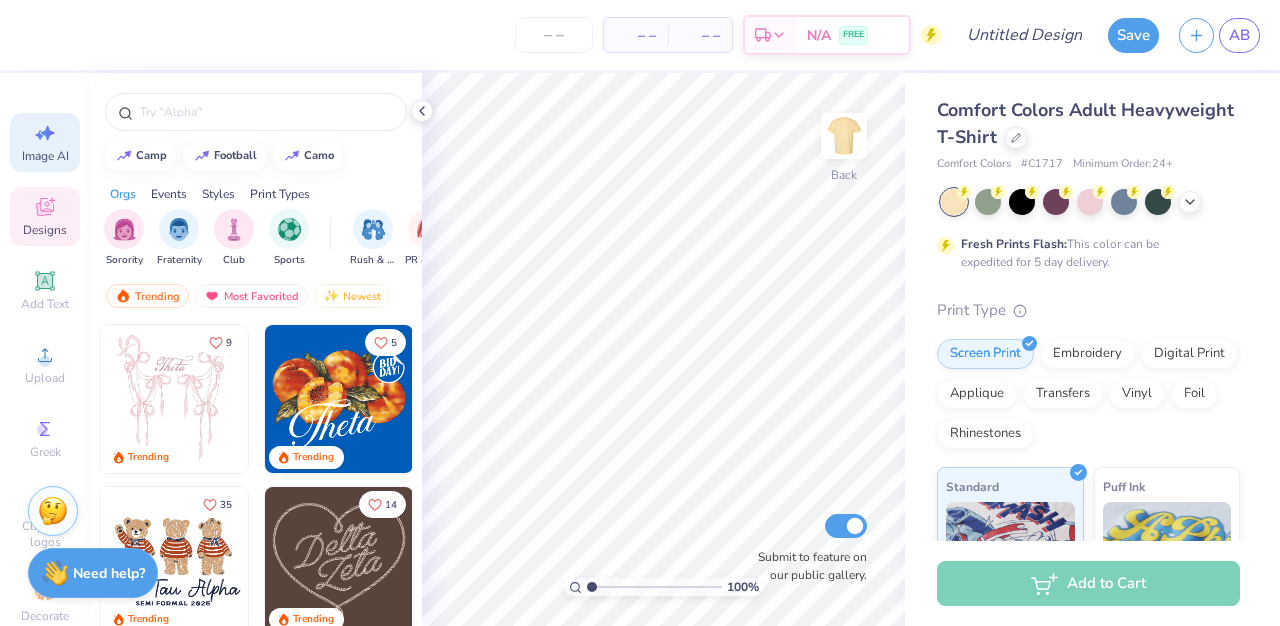 click 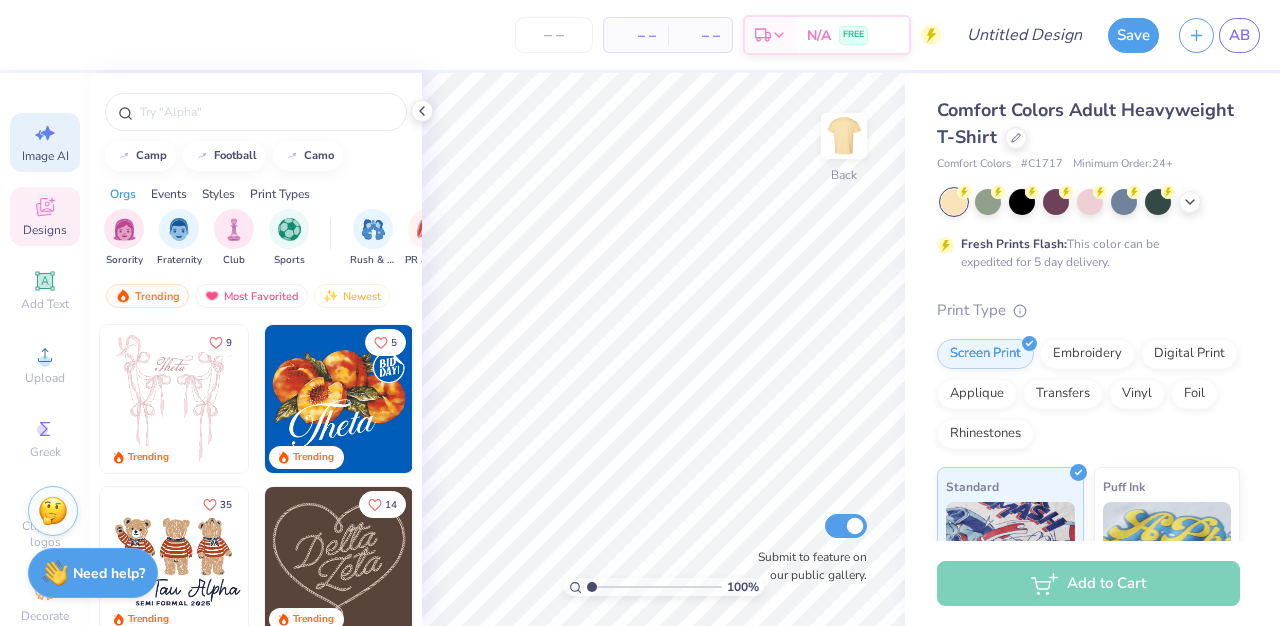 select on "4" 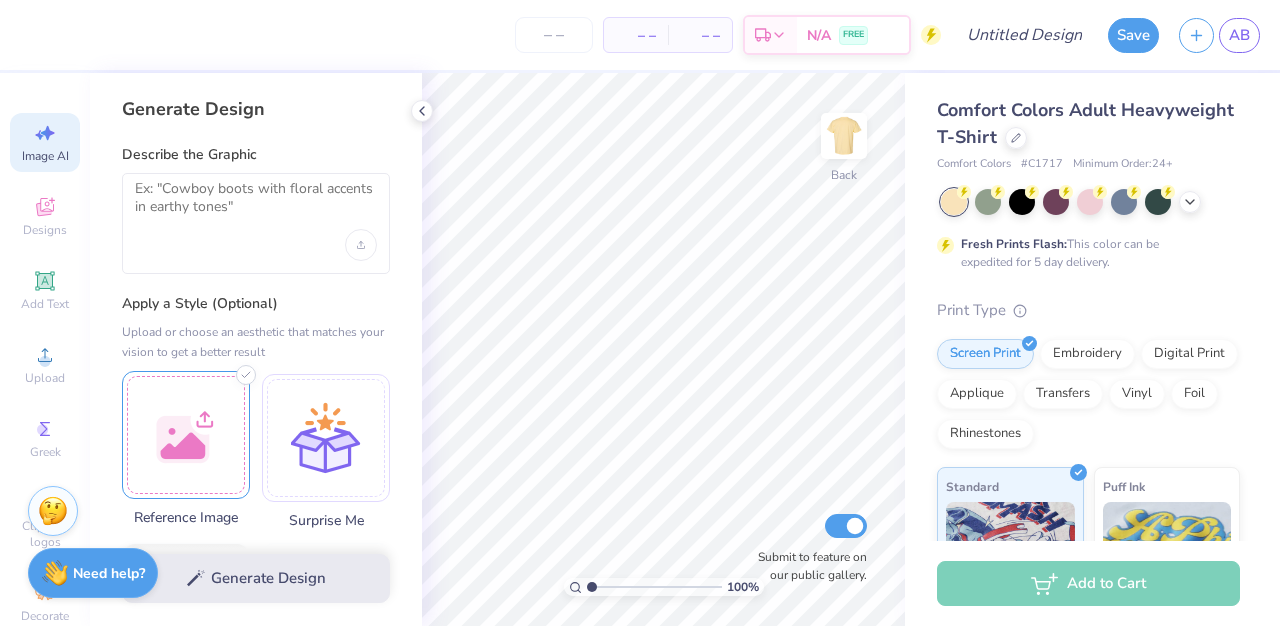 click at bounding box center [186, 435] 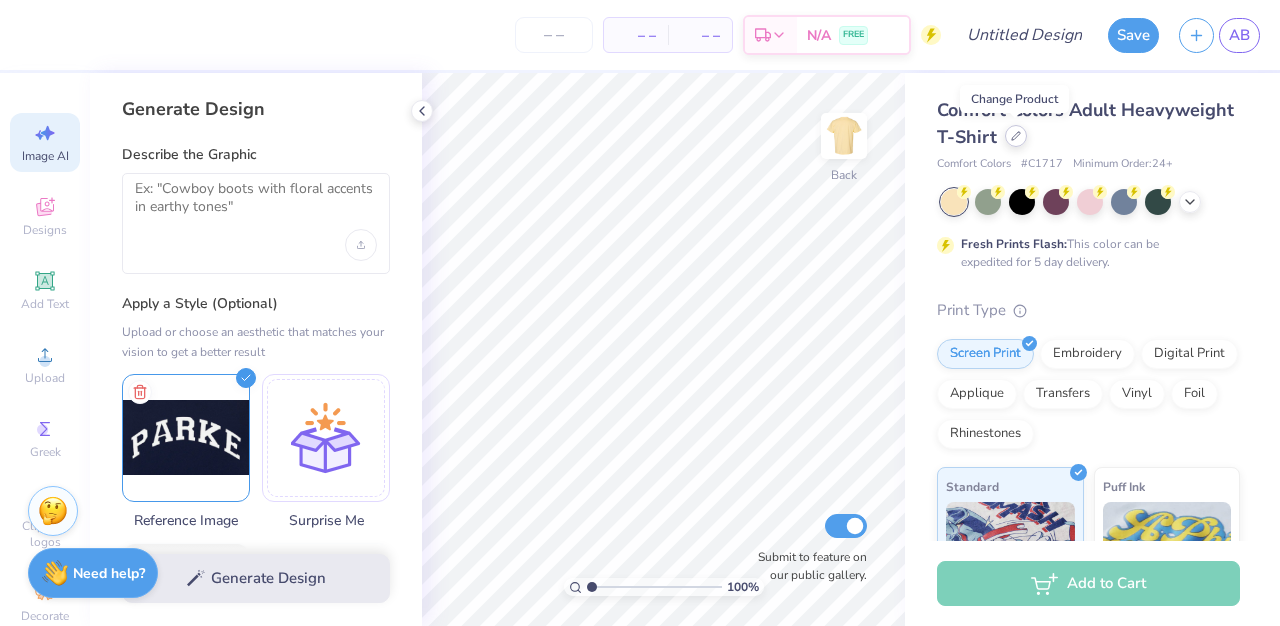 click 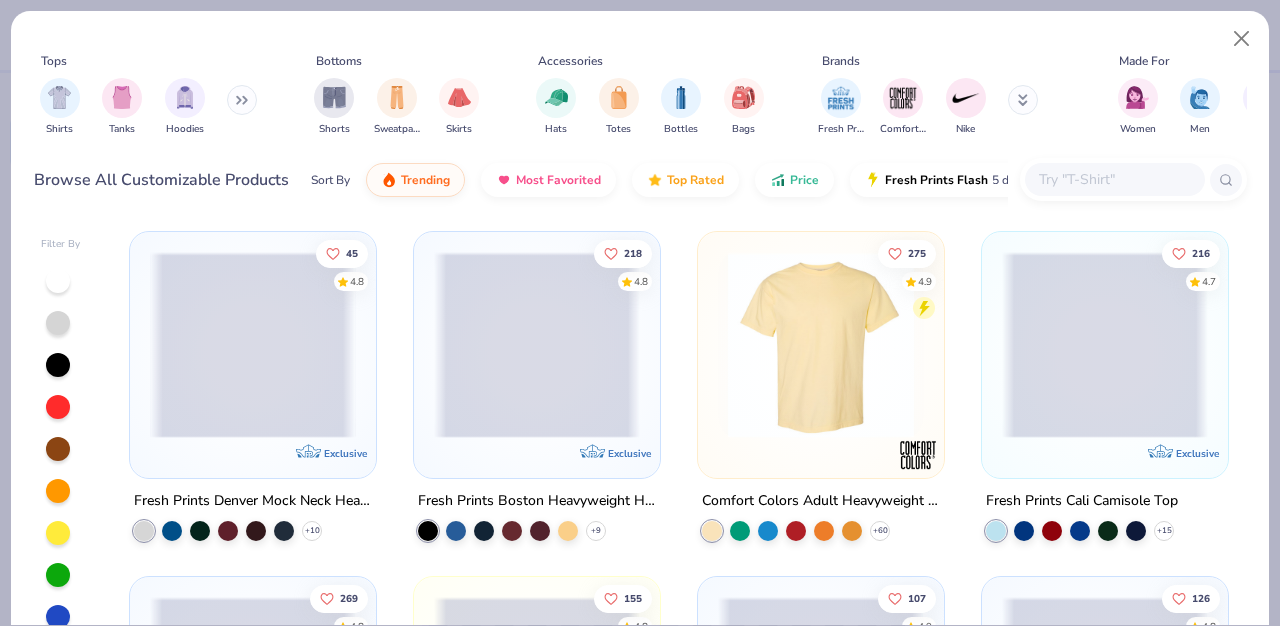 click at bounding box center (253, 345) 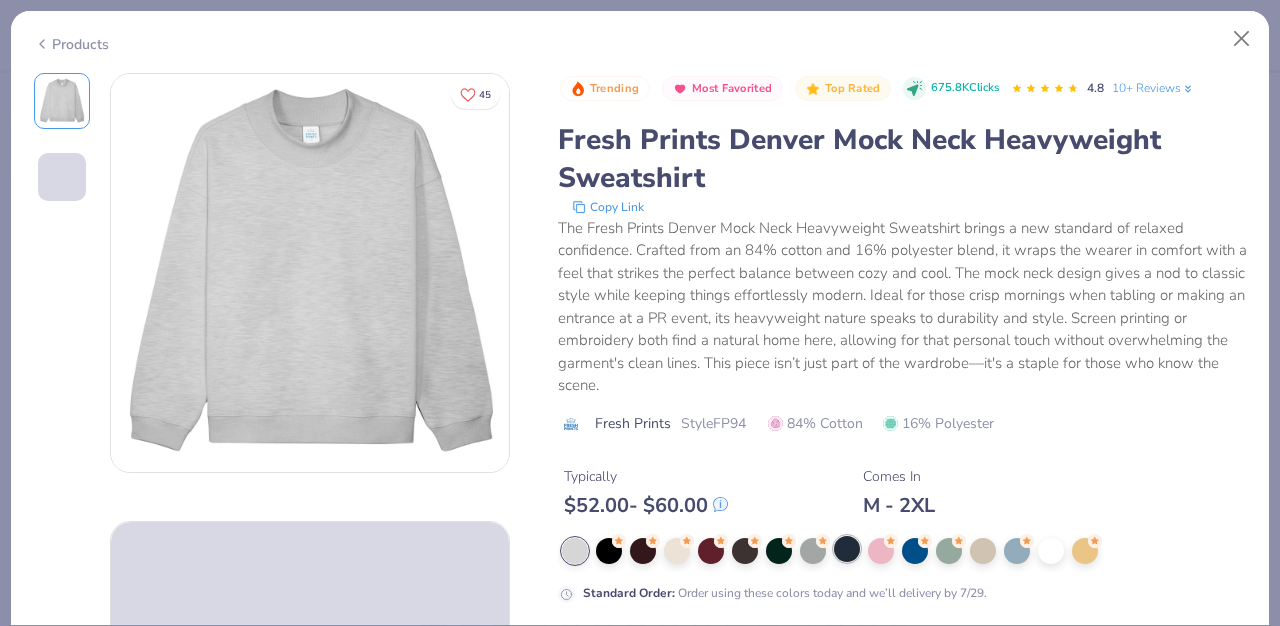click at bounding box center [847, 549] 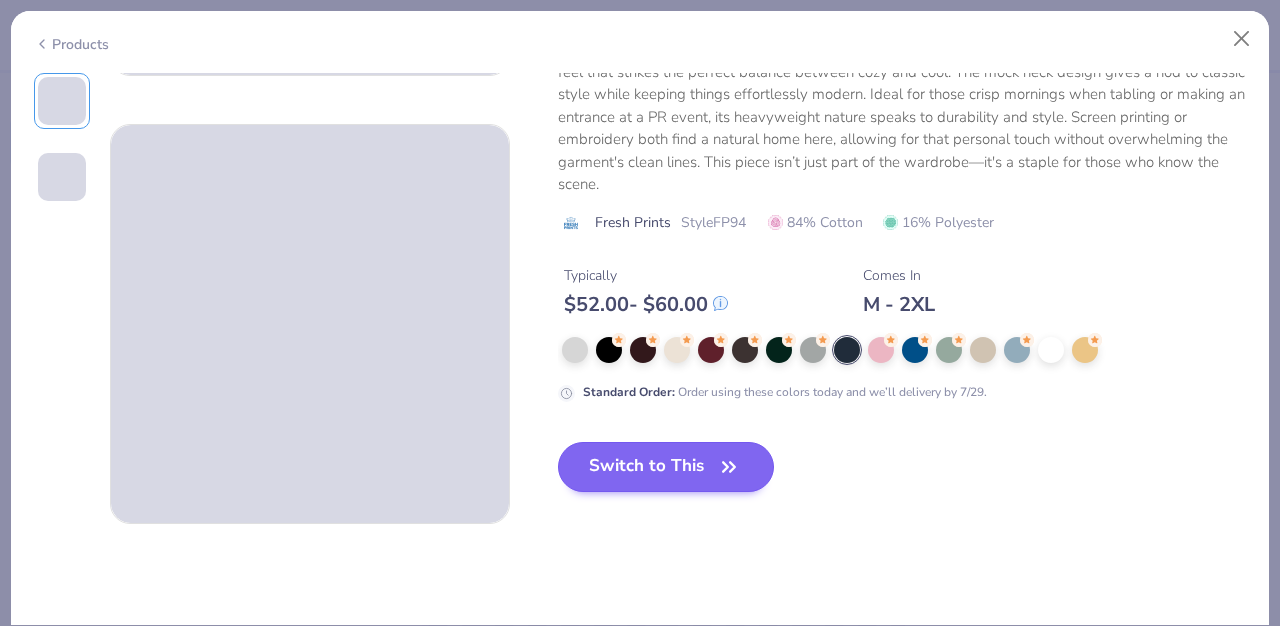 scroll, scrollTop: 443, scrollLeft: 0, axis: vertical 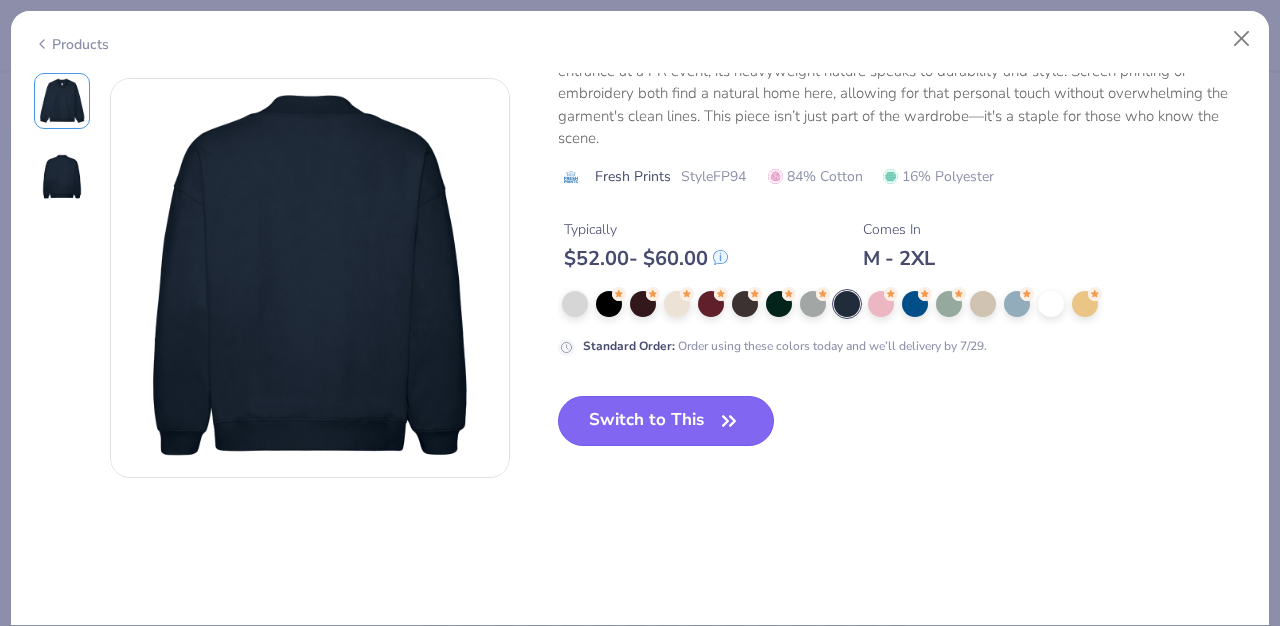 click on "Switch to This" at bounding box center [666, 421] 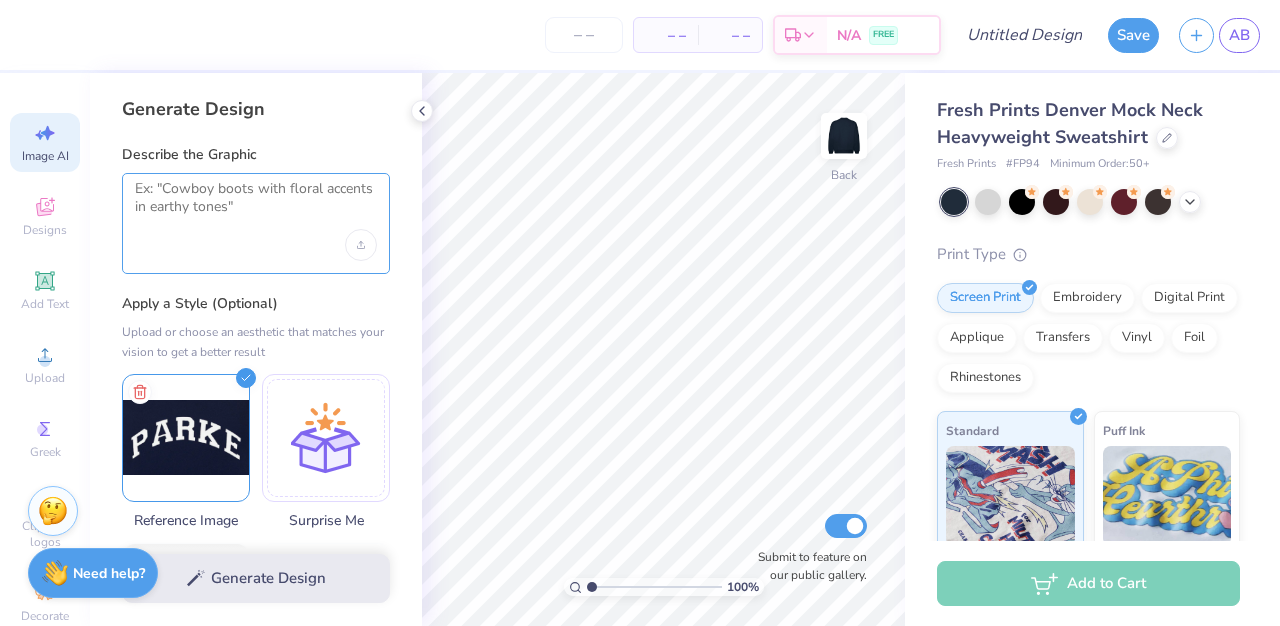 click at bounding box center [256, 205] 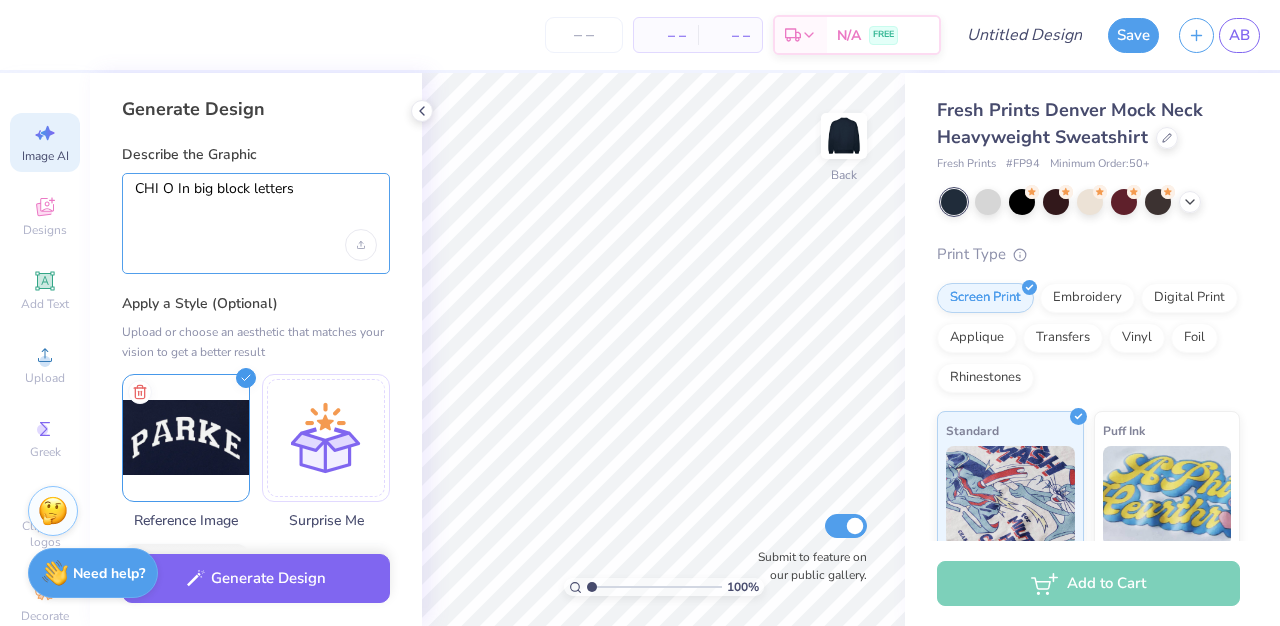type on "CHI O In big block letters" 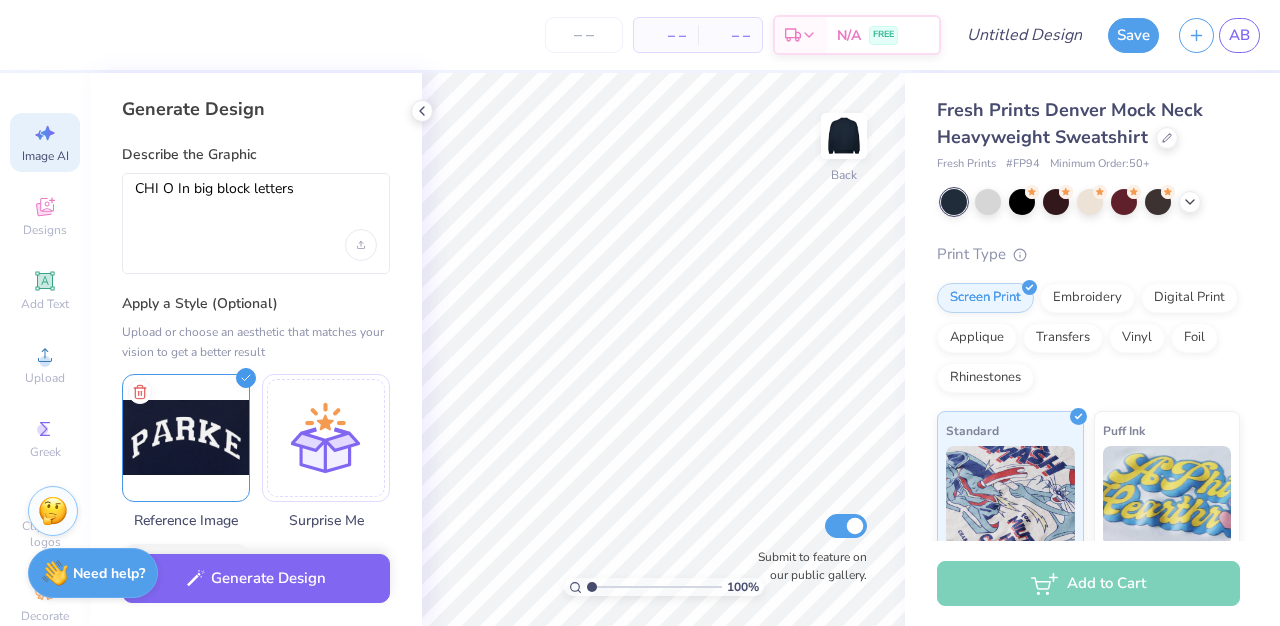 click on "Describe the Graphic" at bounding box center [256, 155] 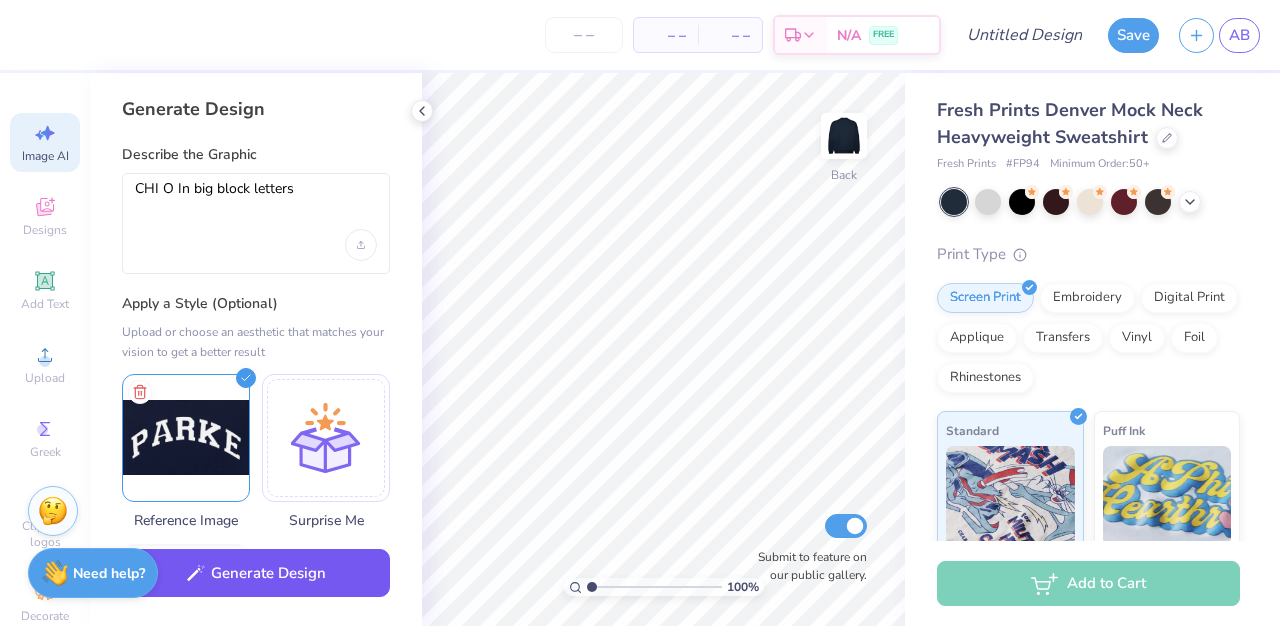 click on "Generate Design" at bounding box center (256, 573) 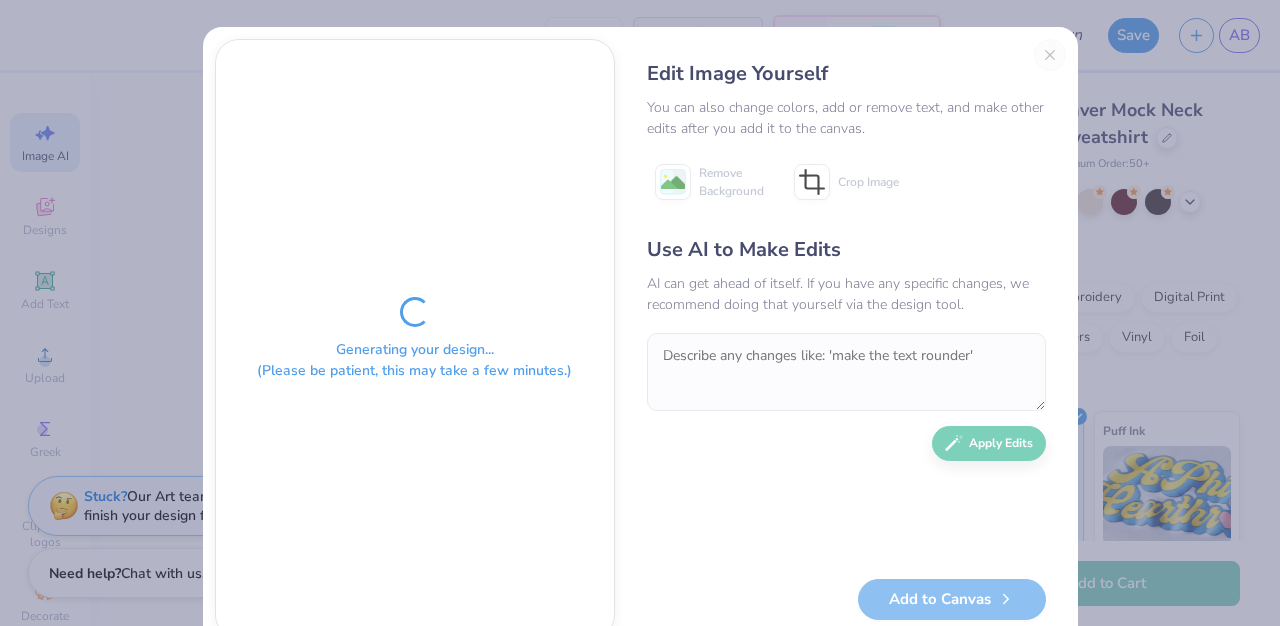 scroll, scrollTop: 46, scrollLeft: 0, axis: vertical 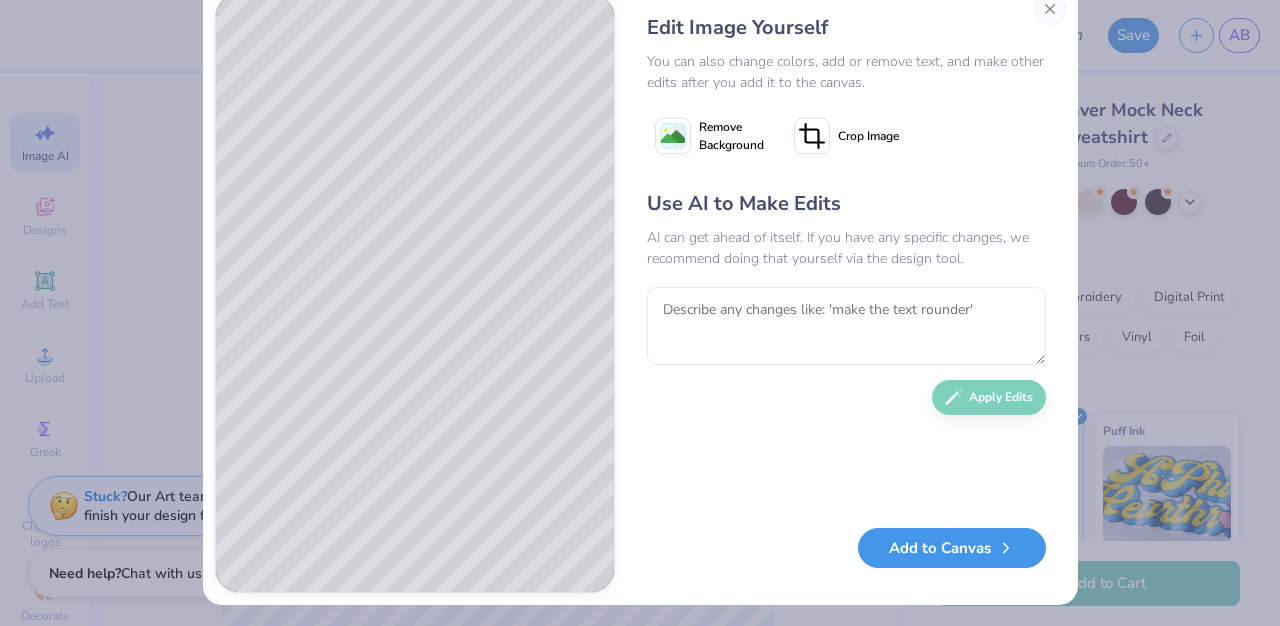 click on "Add to Canvas" at bounding box center [952, 548] 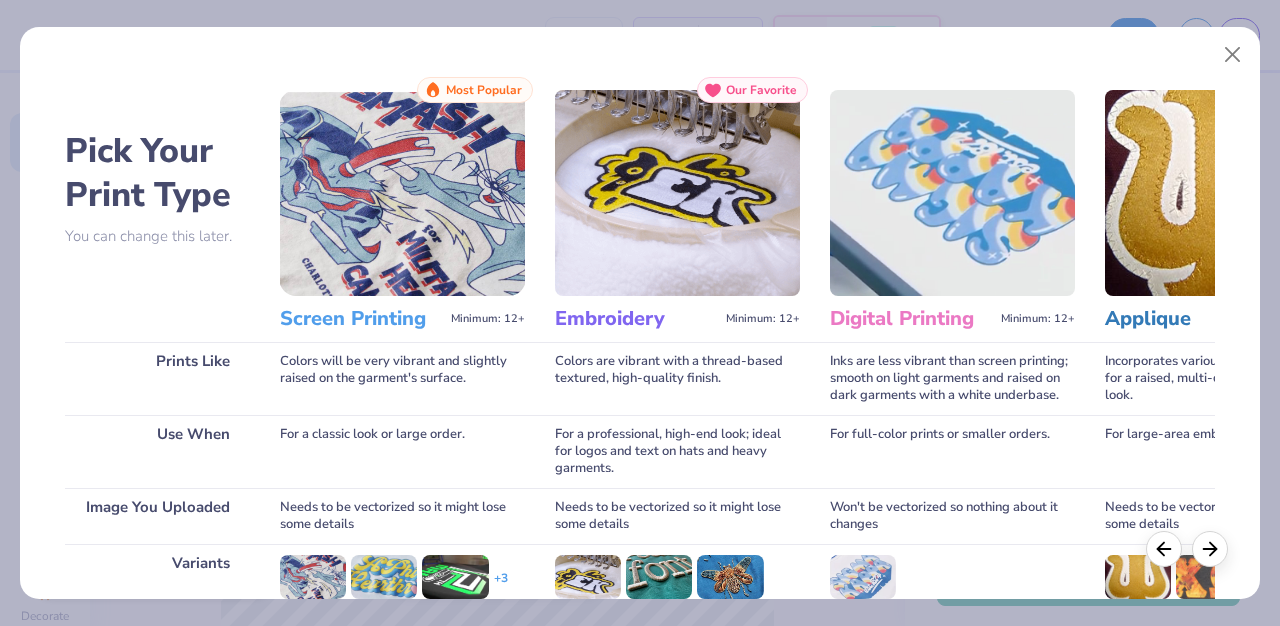 click on "Applique" at bounding box center [1186, 319] 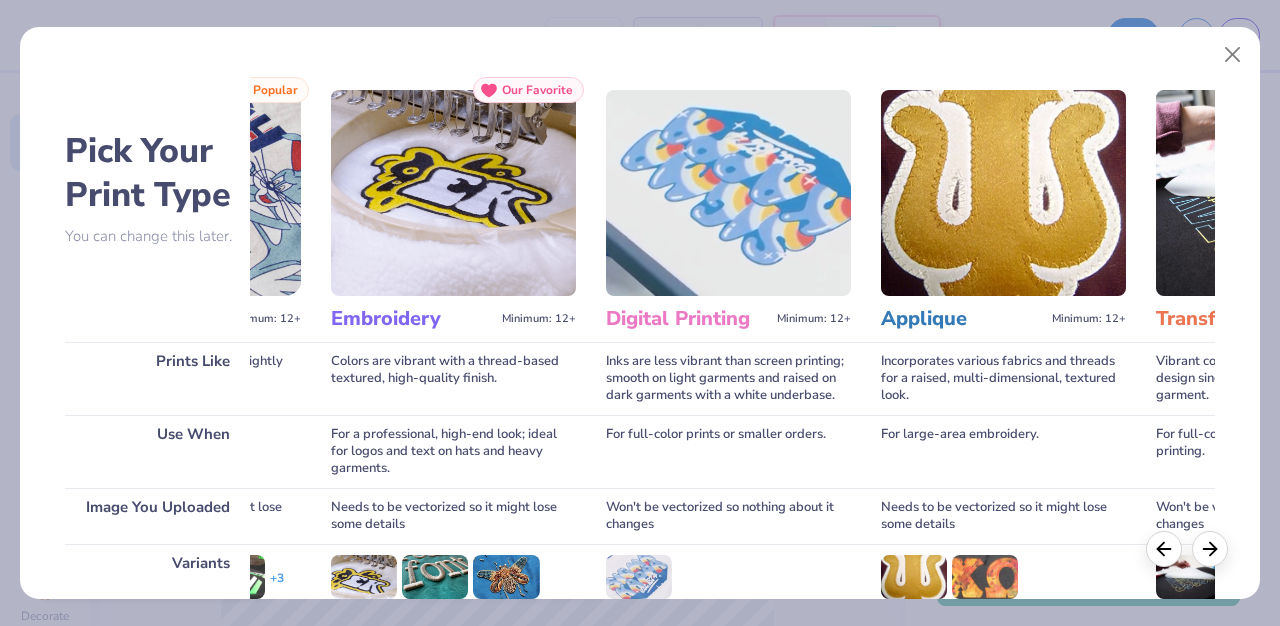 scroll, scrollTop: 0, scrollLeft: 228, axis: horizontal 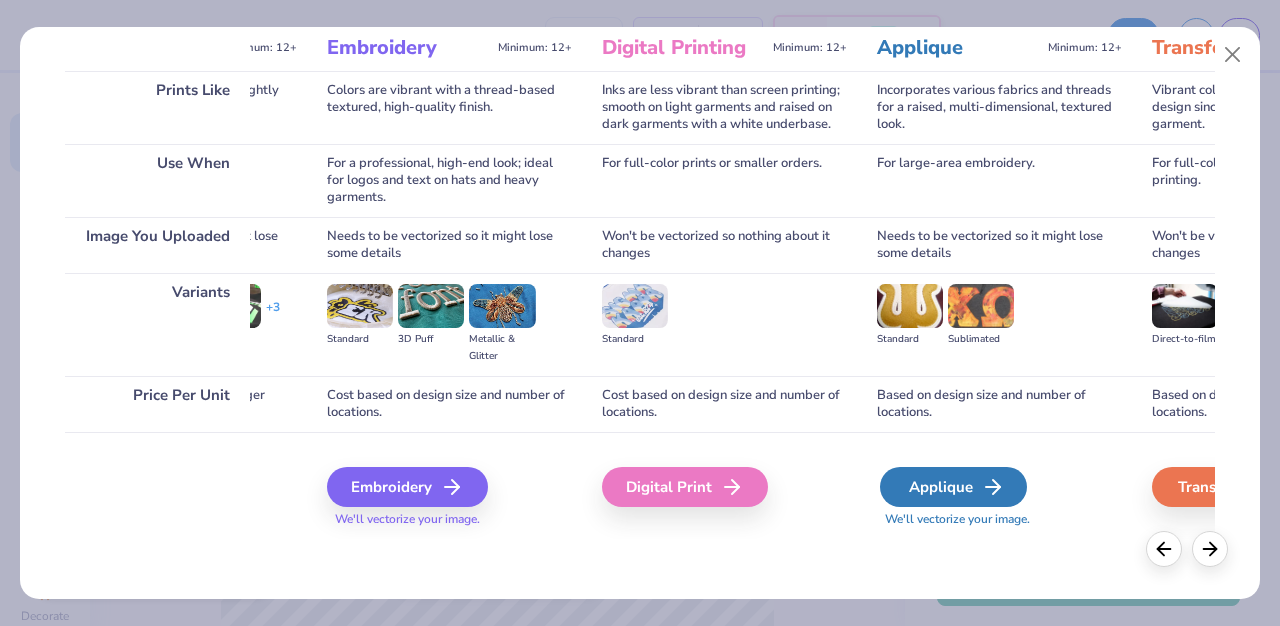 click on "Applique" at bounding box center (953, 487) 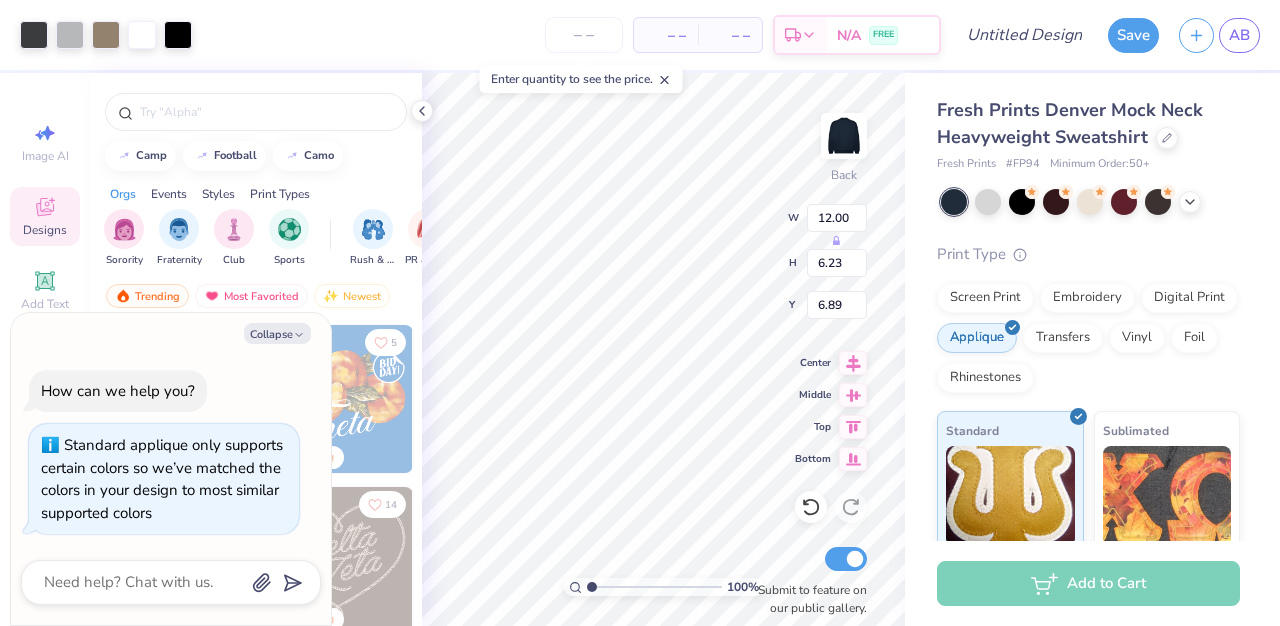type on "x" 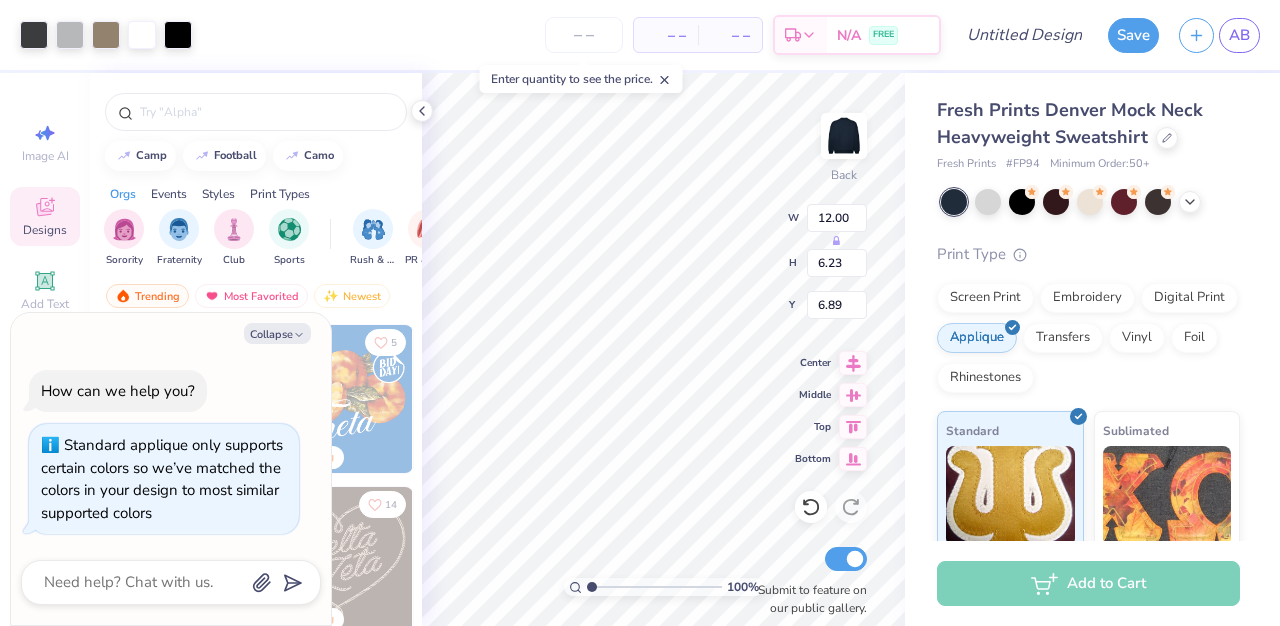 type on "2.34" 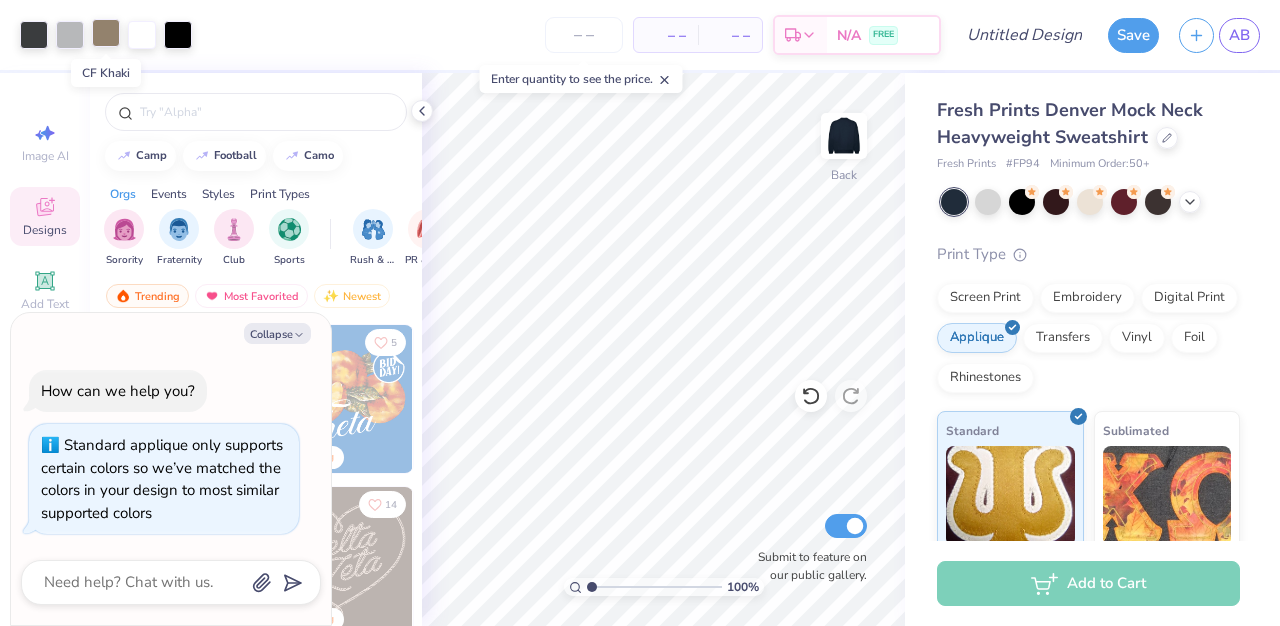click at bounding box center [106, 33] 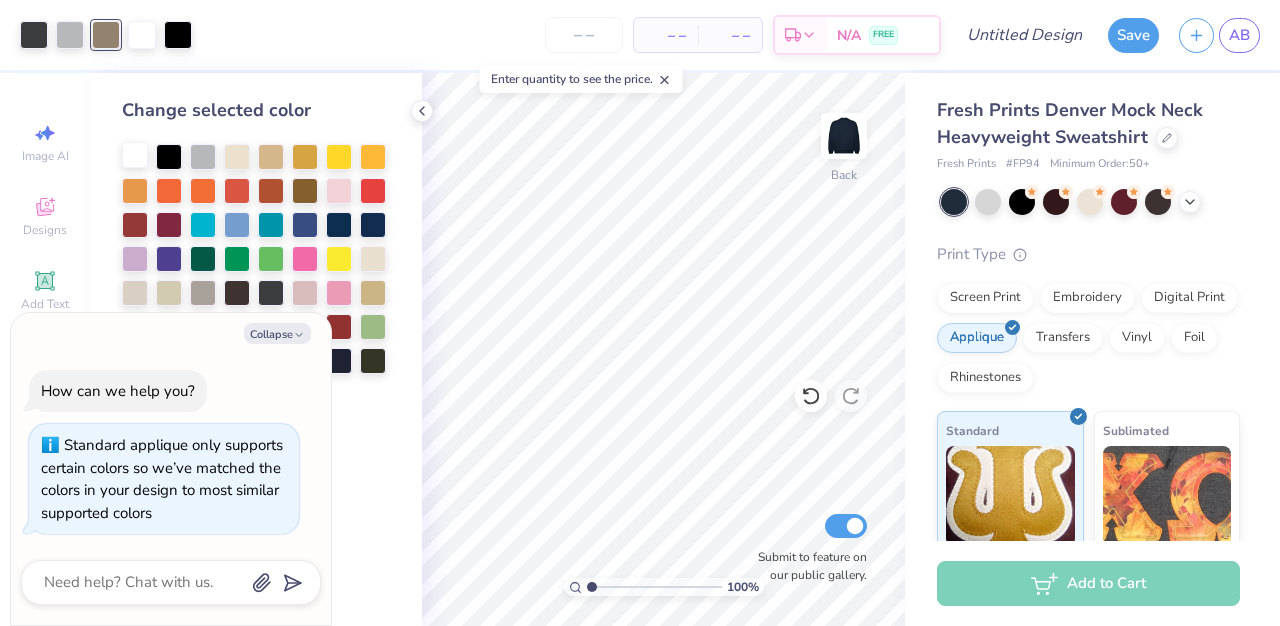 click at bounding box center (135, 155) 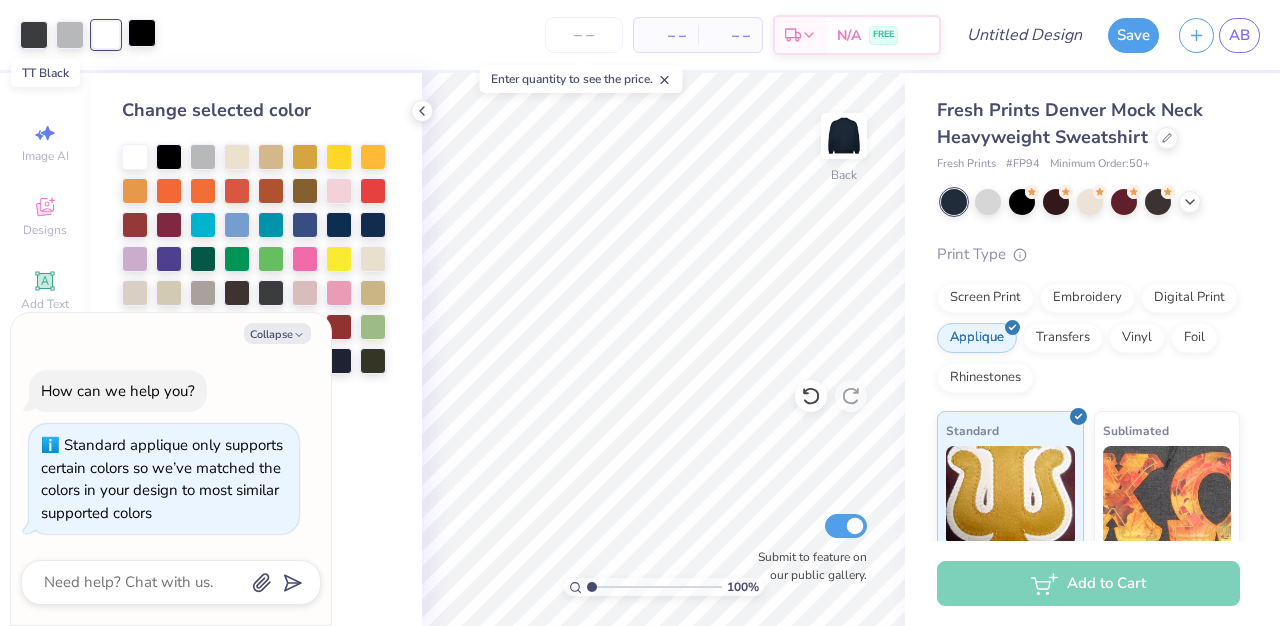 click at bounding box center (142, 33) 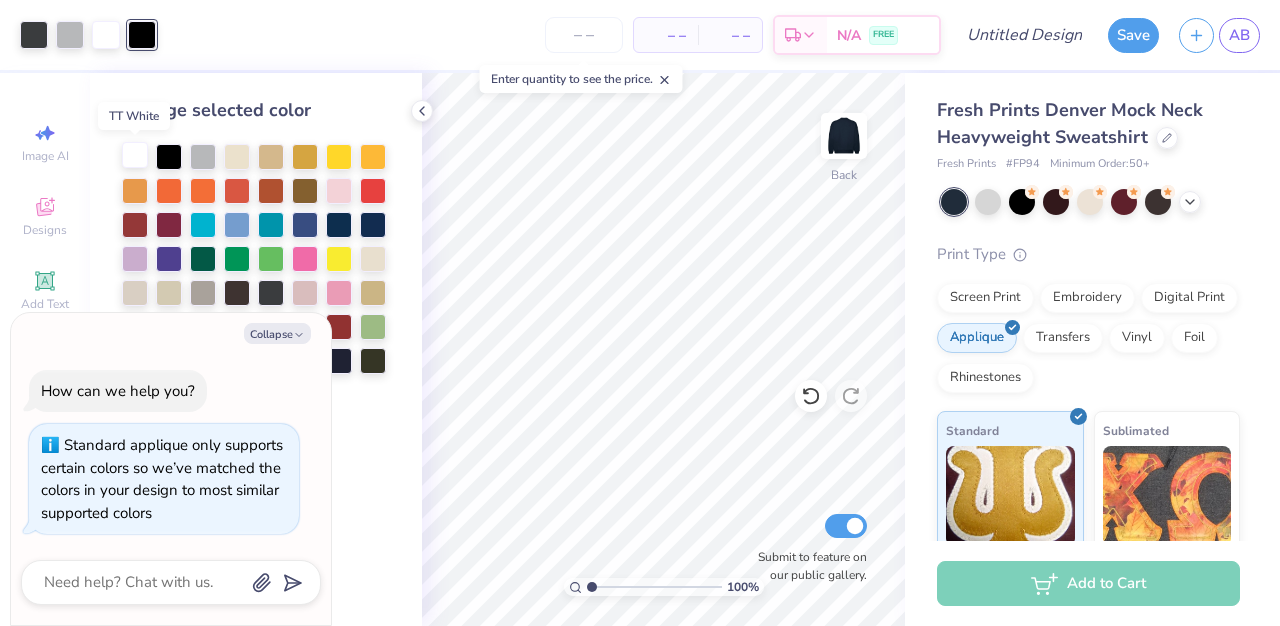 click at bounding box center (135, 155) 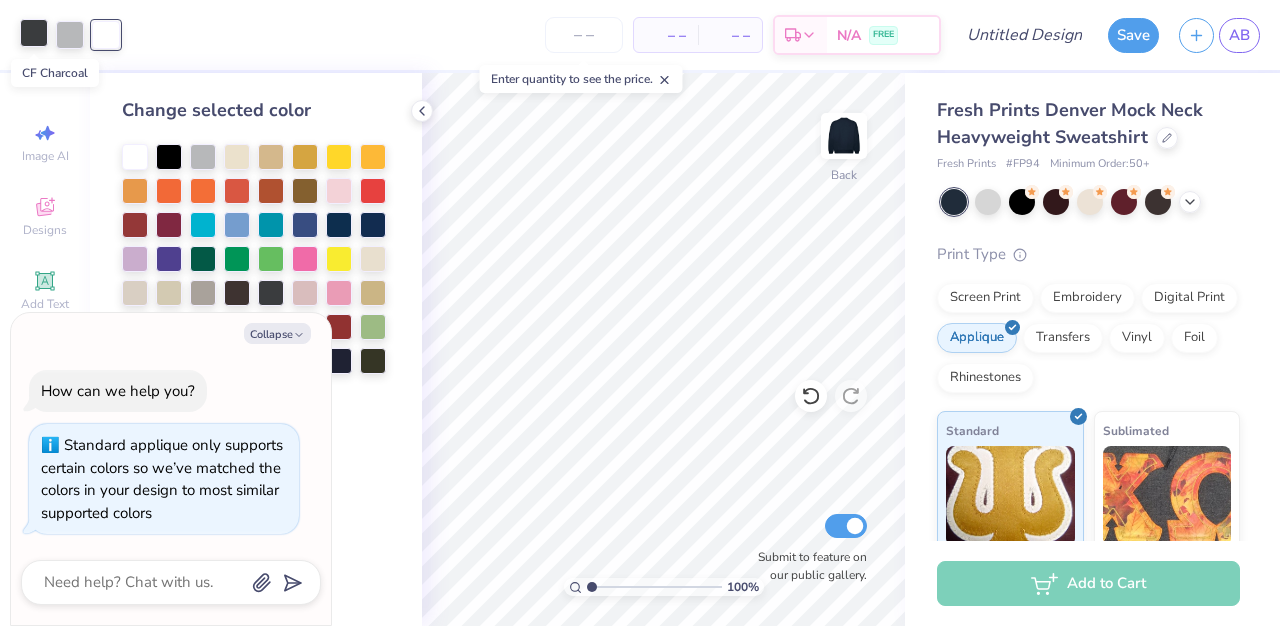 click at bounding box center (34, 33) 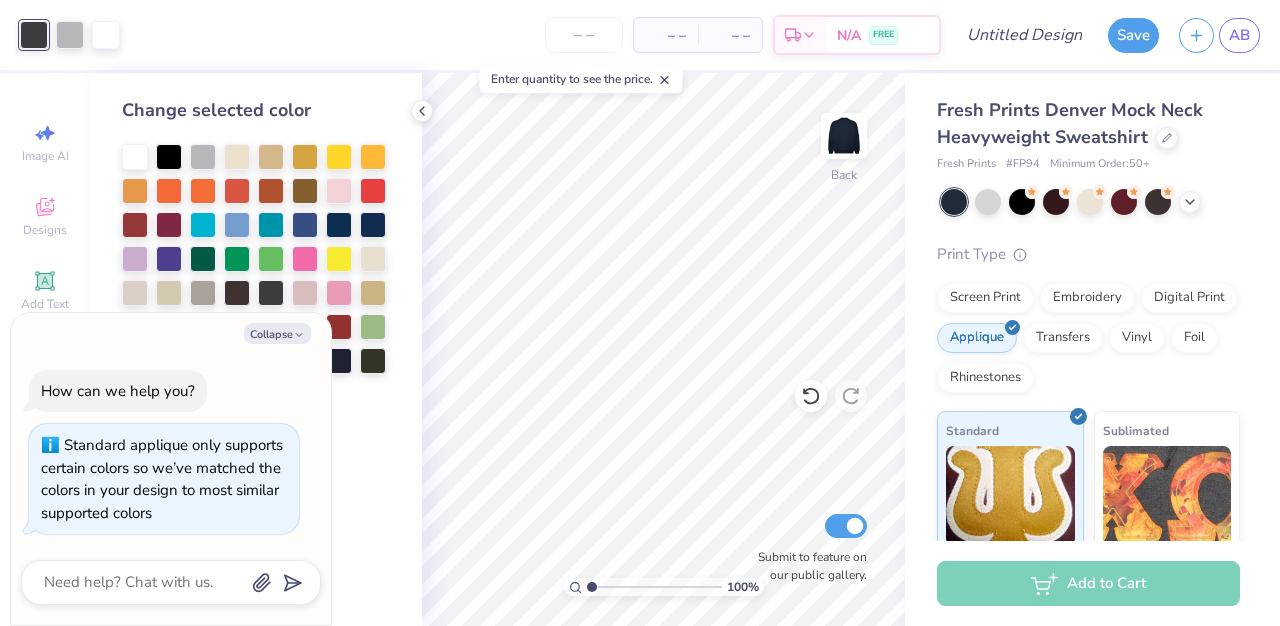 click at bounding box center [135, 157] 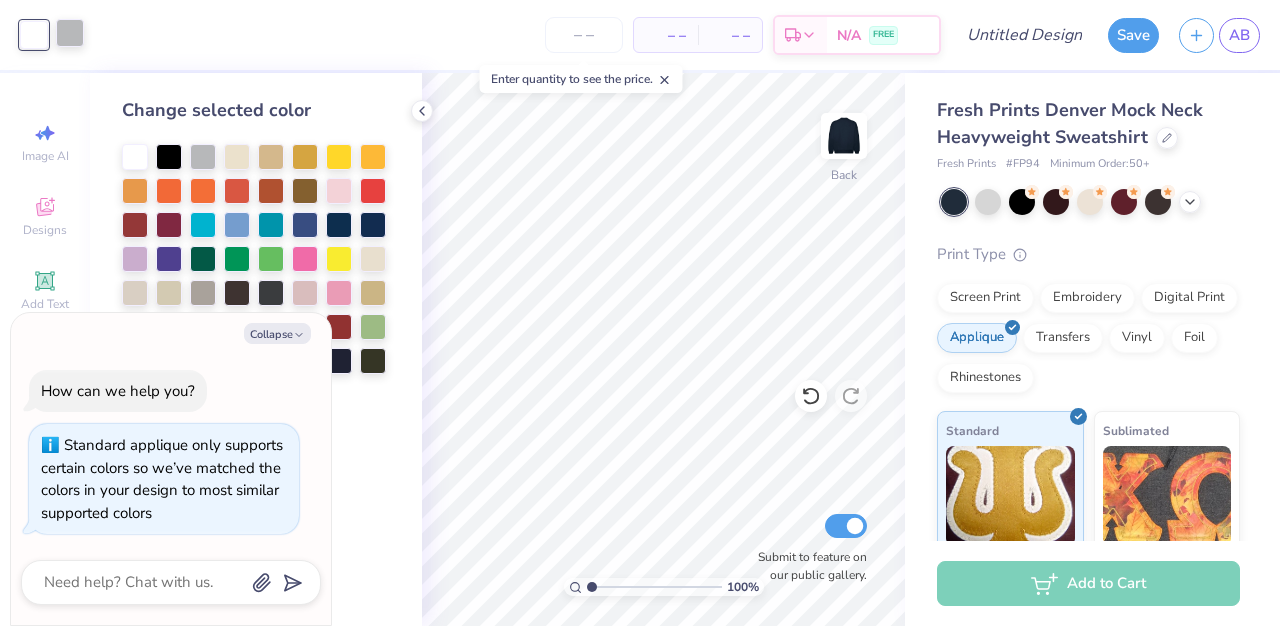 click at bounding box center (70, 33) 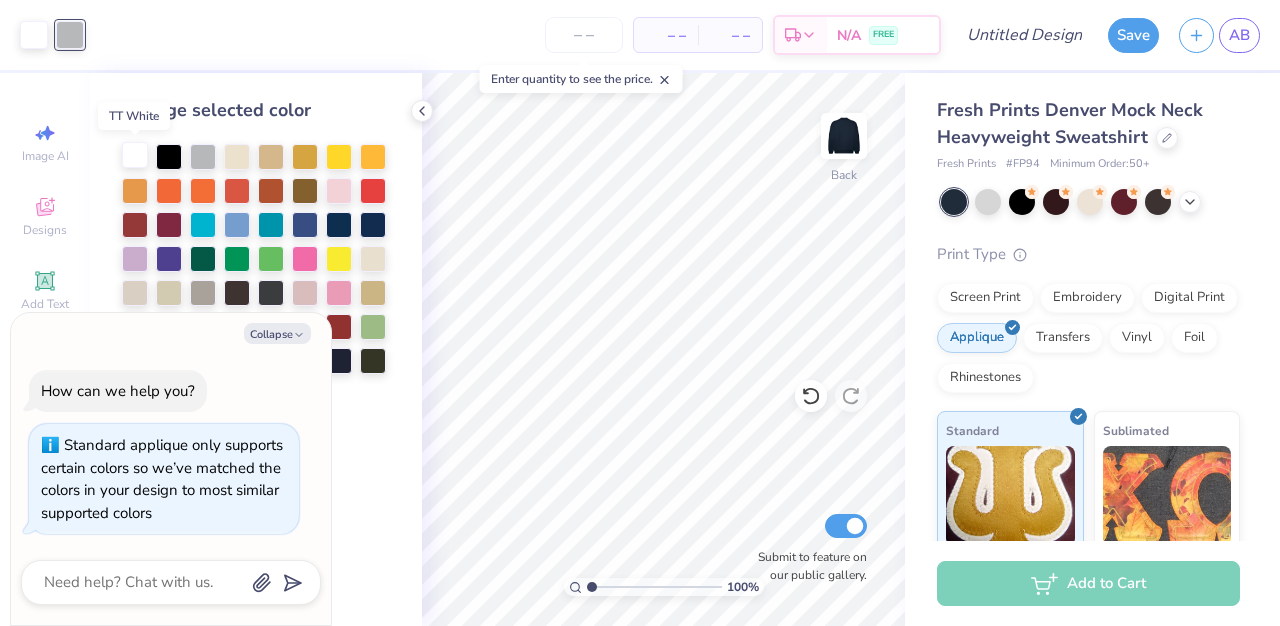 click at bounding box center [135, 155] 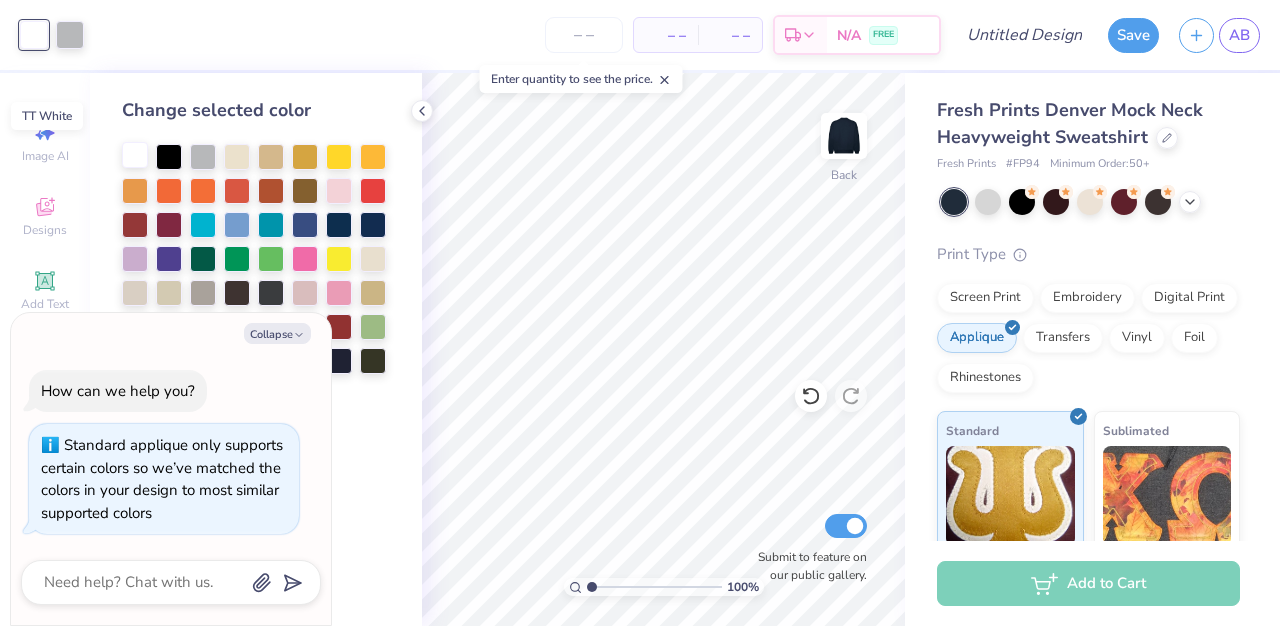 click at bounding box center (135, 155) 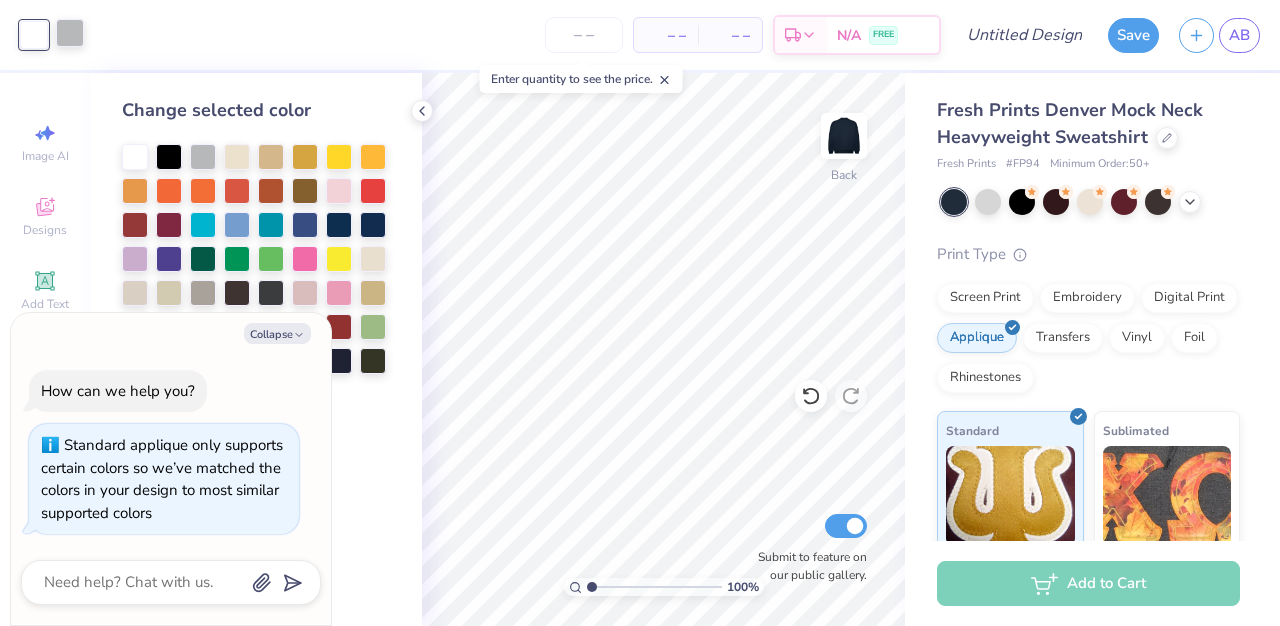click at bounding box center (70, 33) 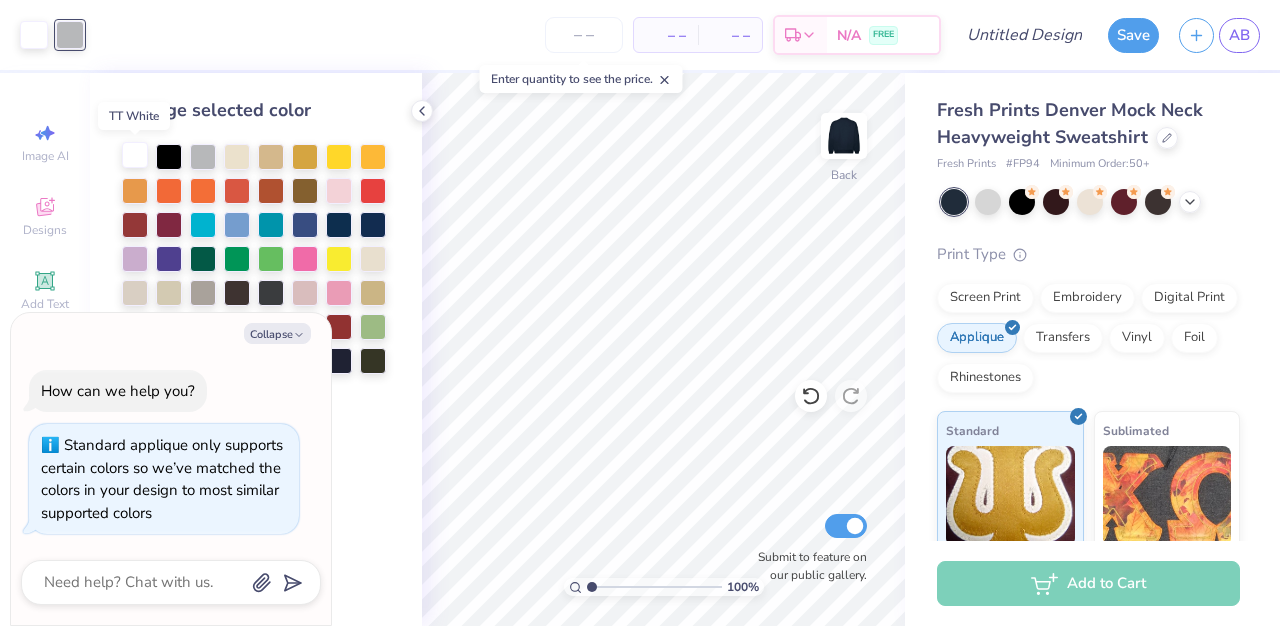 click at bounding box center [135, 155] 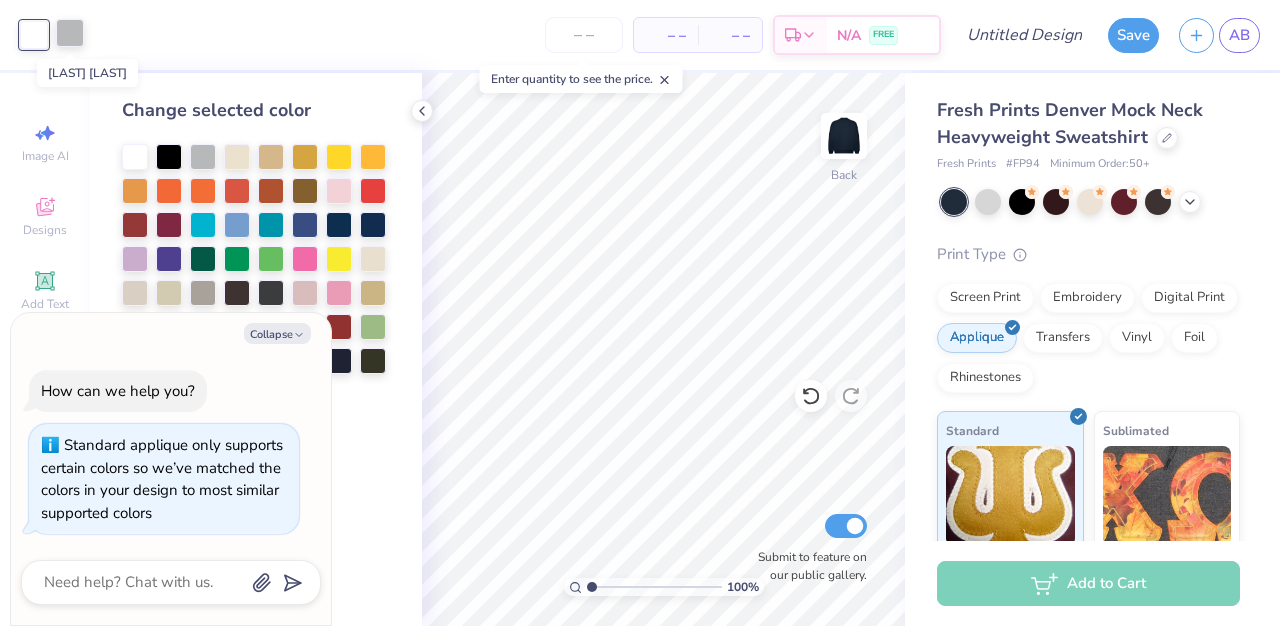 click at bounding box center [70, 33] 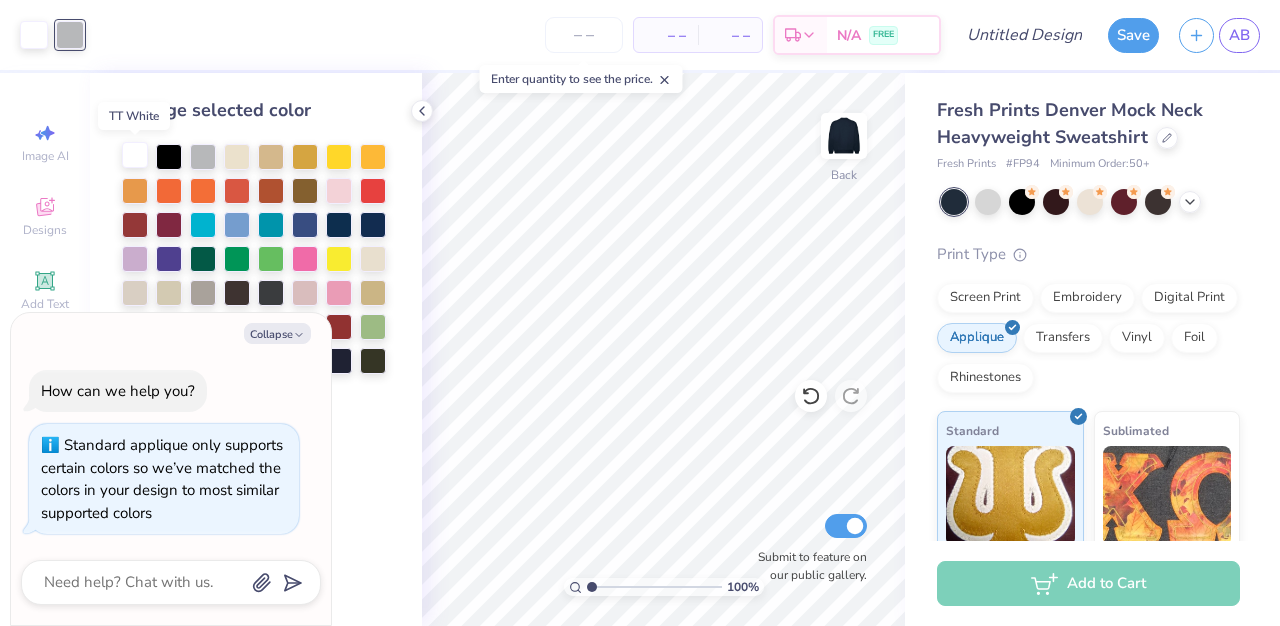 click at bounding box center (135, 155) 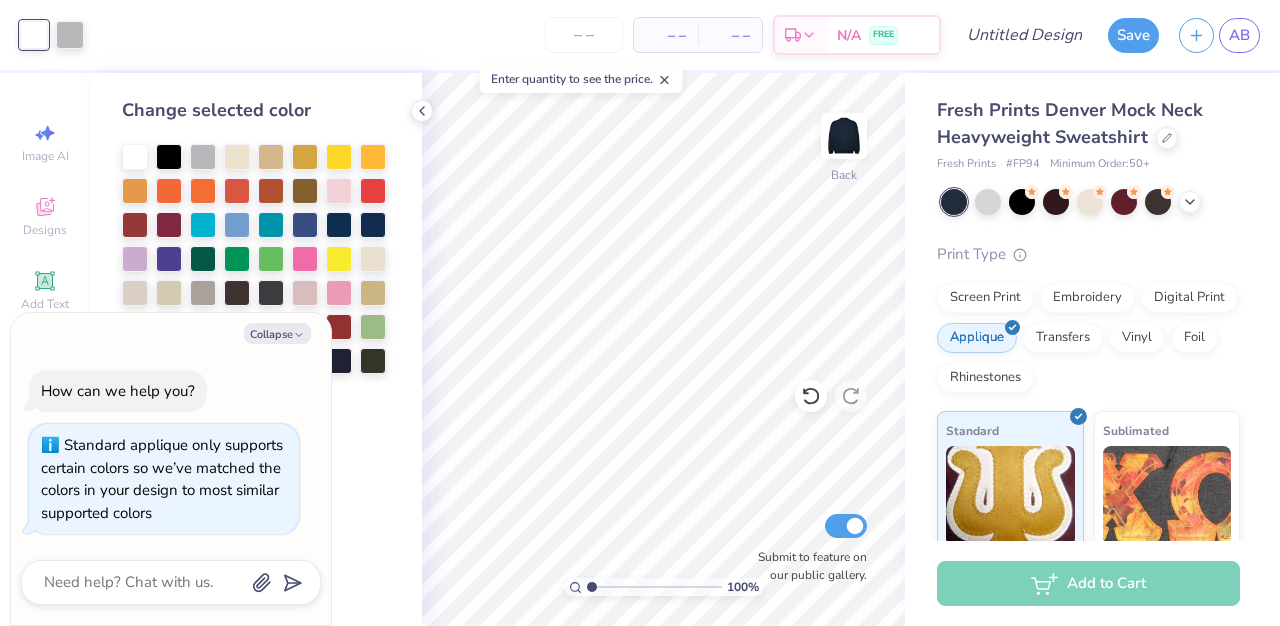 click on "– – Per Item – – Total Est. Delivery N/A FREE" at bounding box center (517, 35) 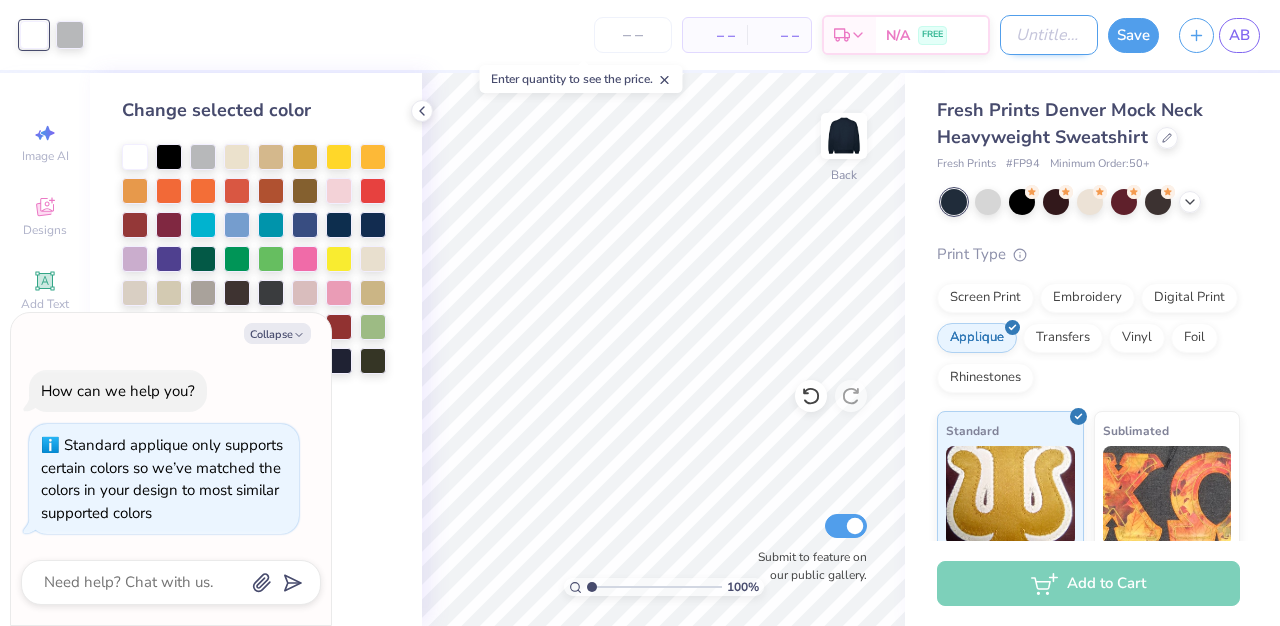 click on "Design Title" at bounding box center [1049, 35] 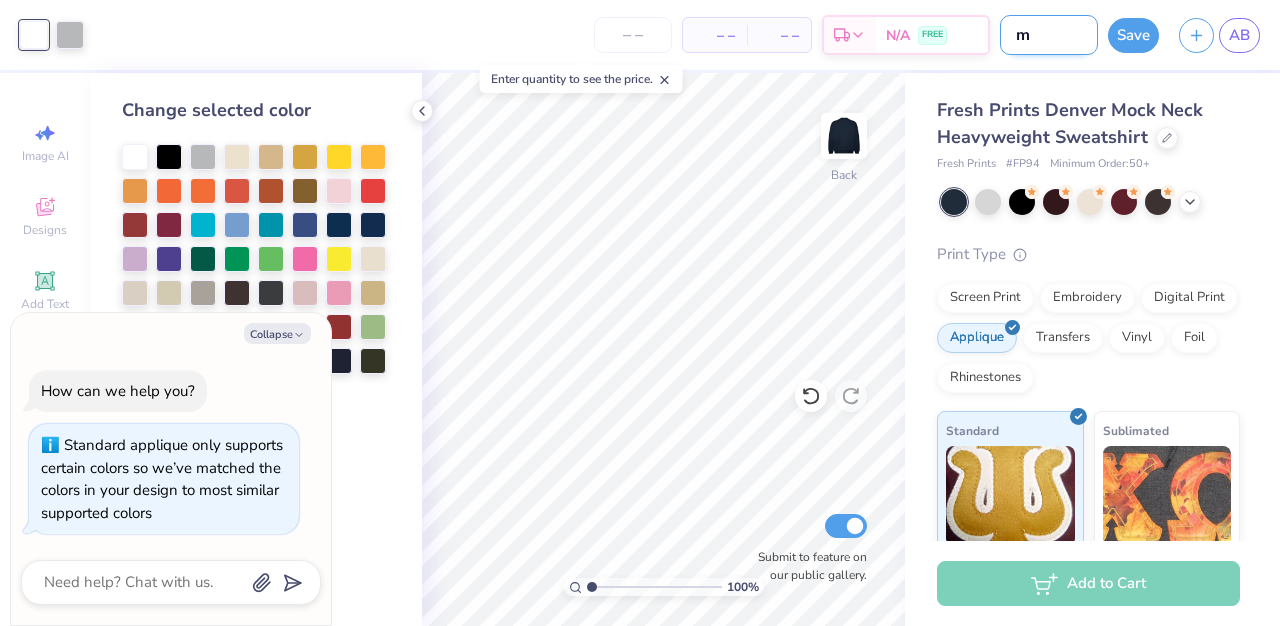 type on "mo" 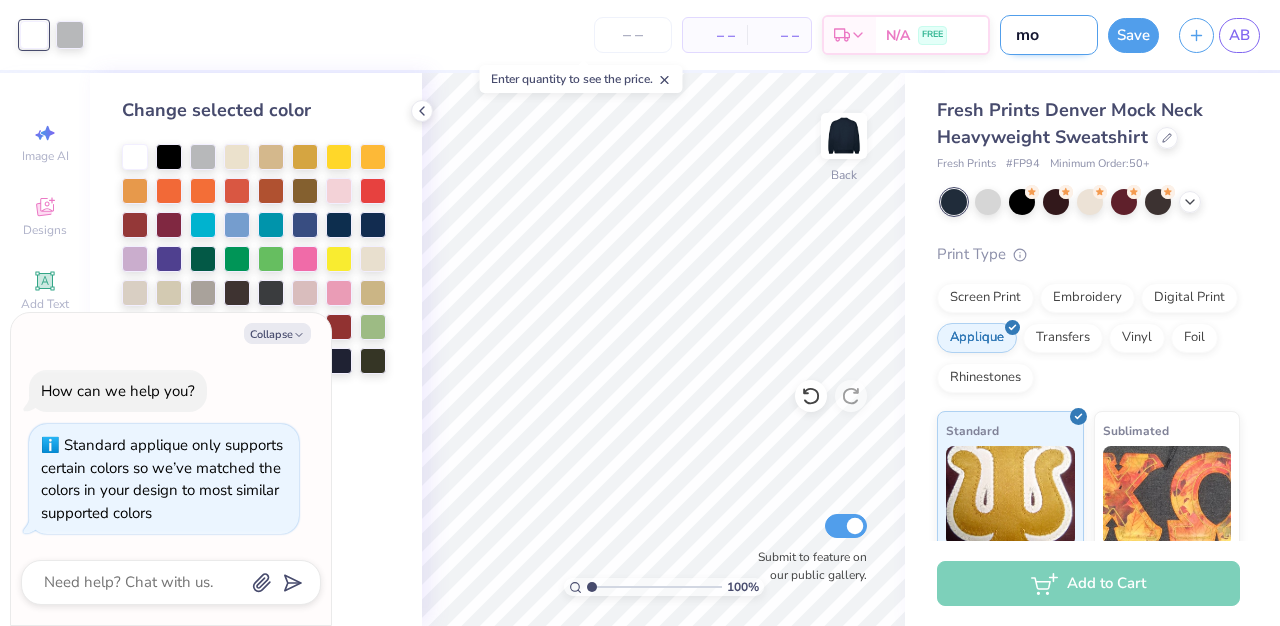 type on "moc" 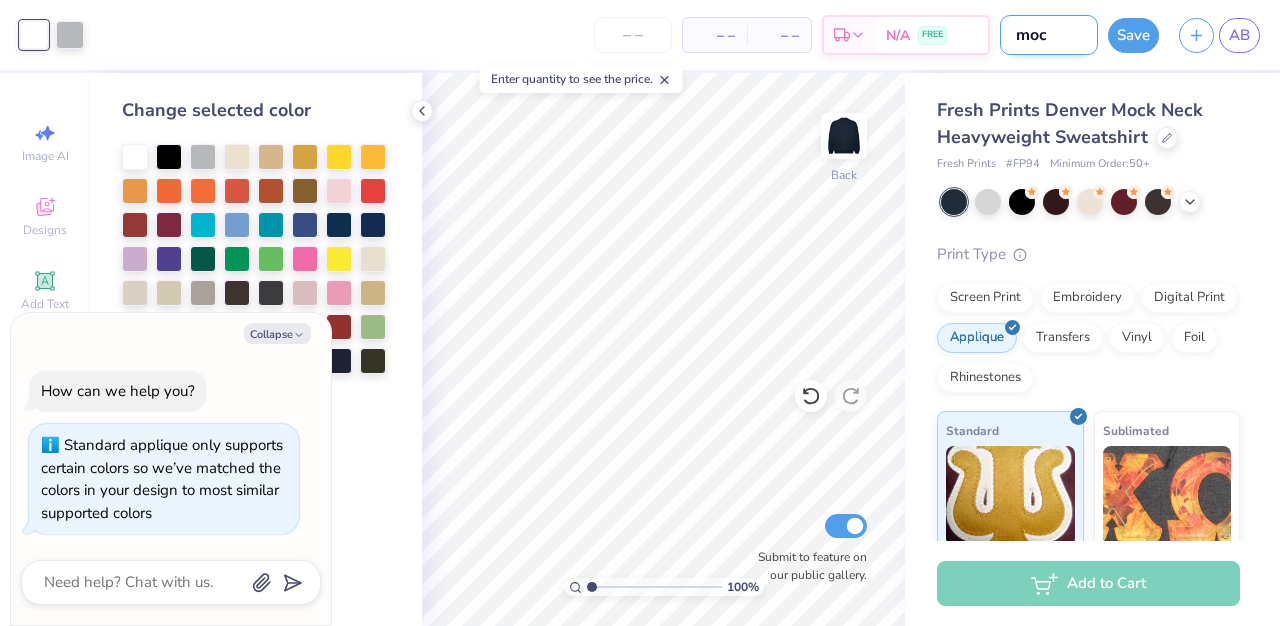 type on "mock" 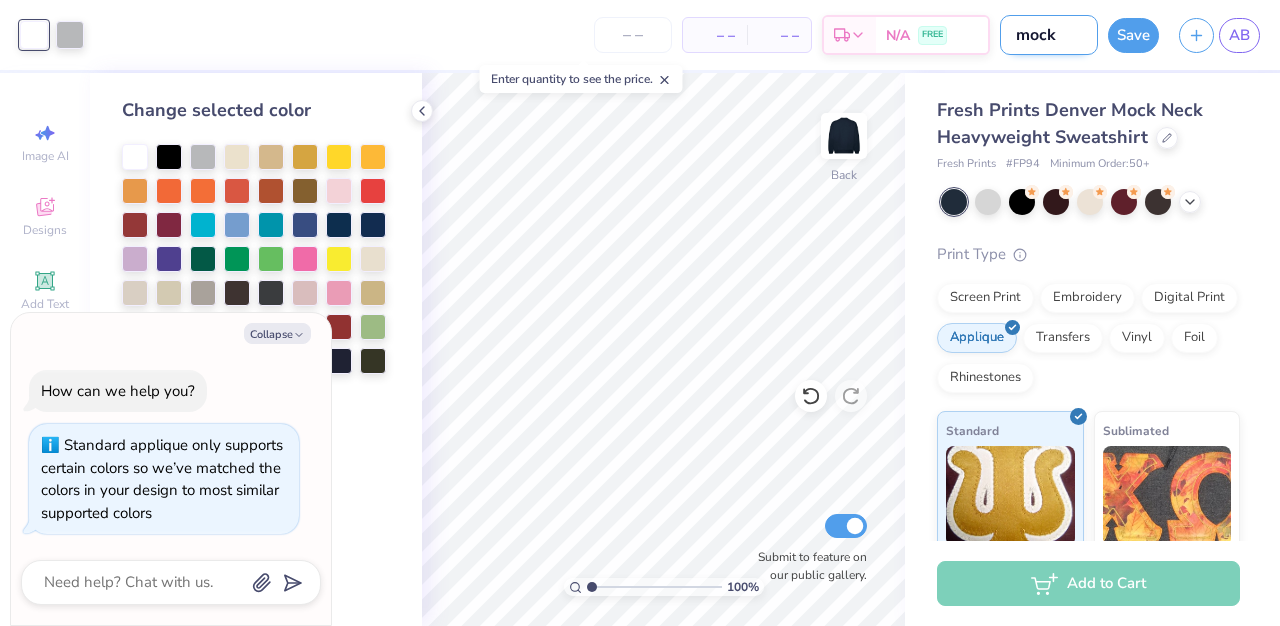 type on "mockn" 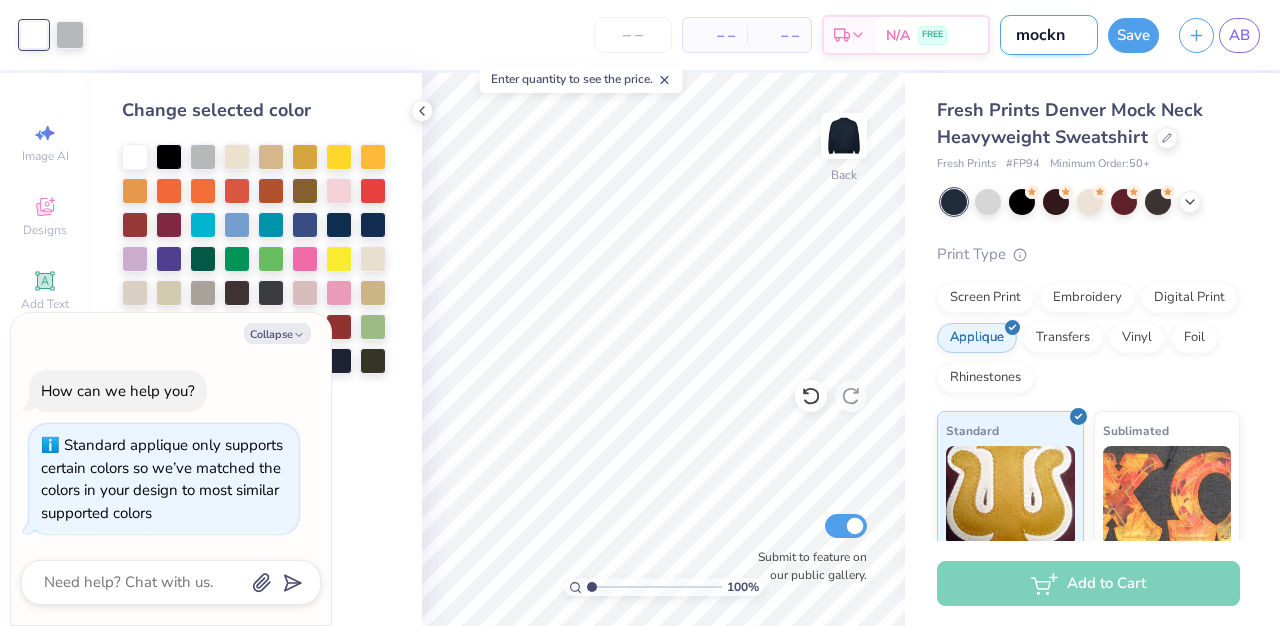 type on "mockne" 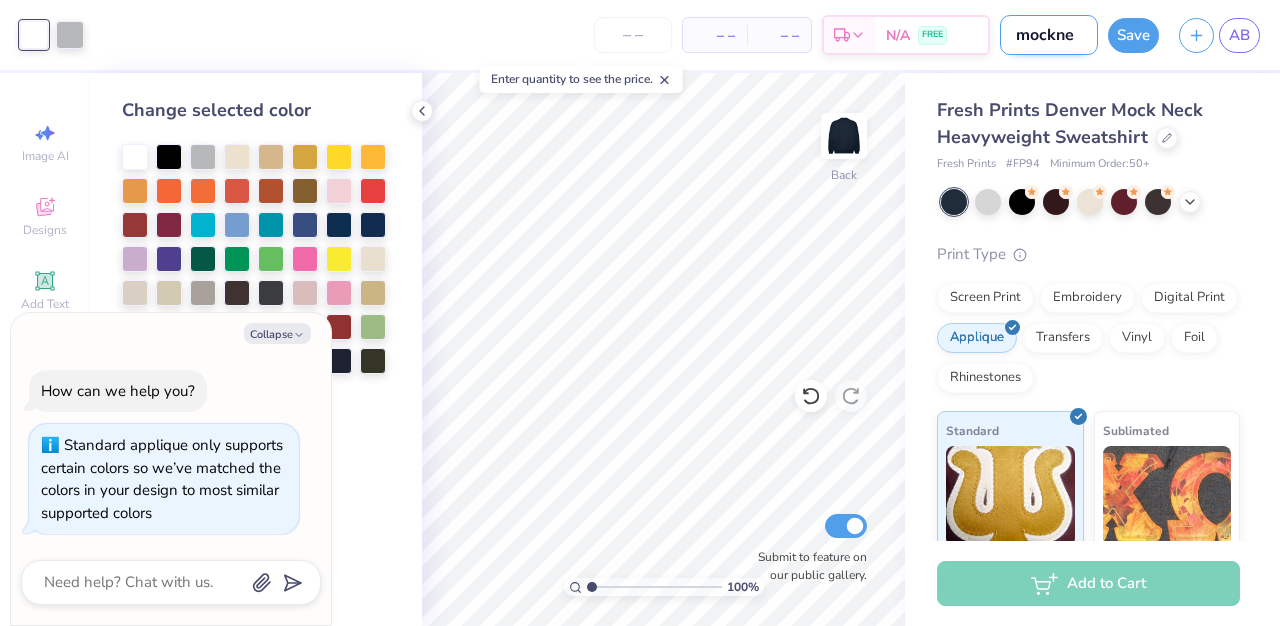 type on "mocknec" 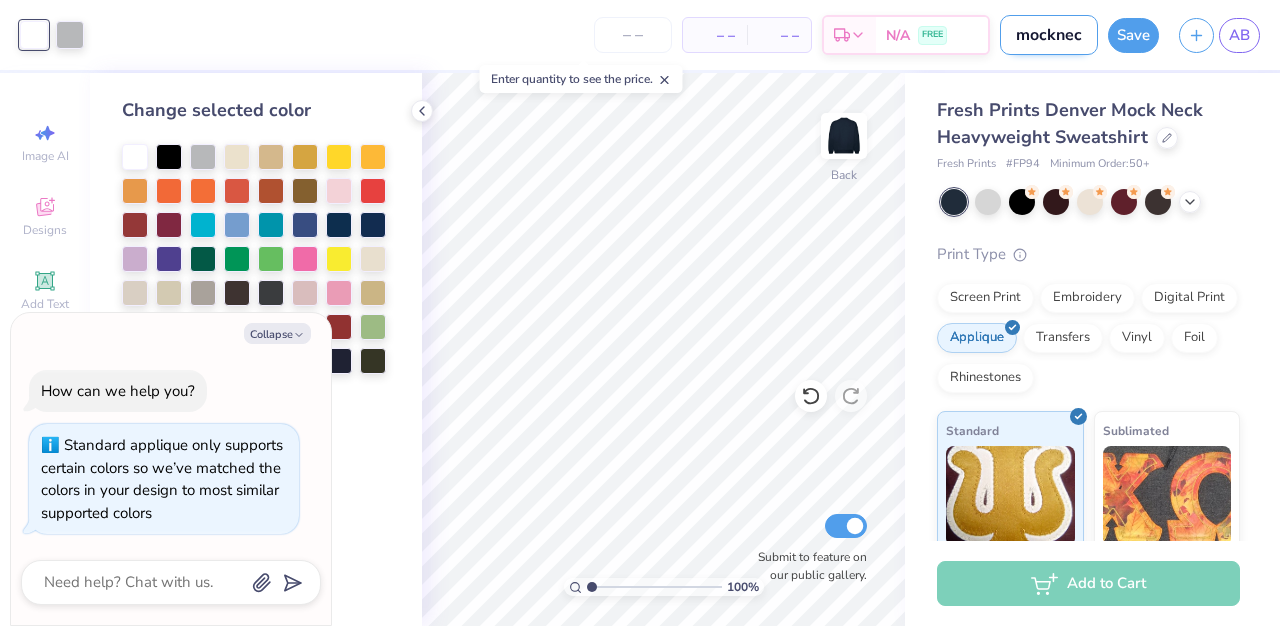 type on "mockneck" 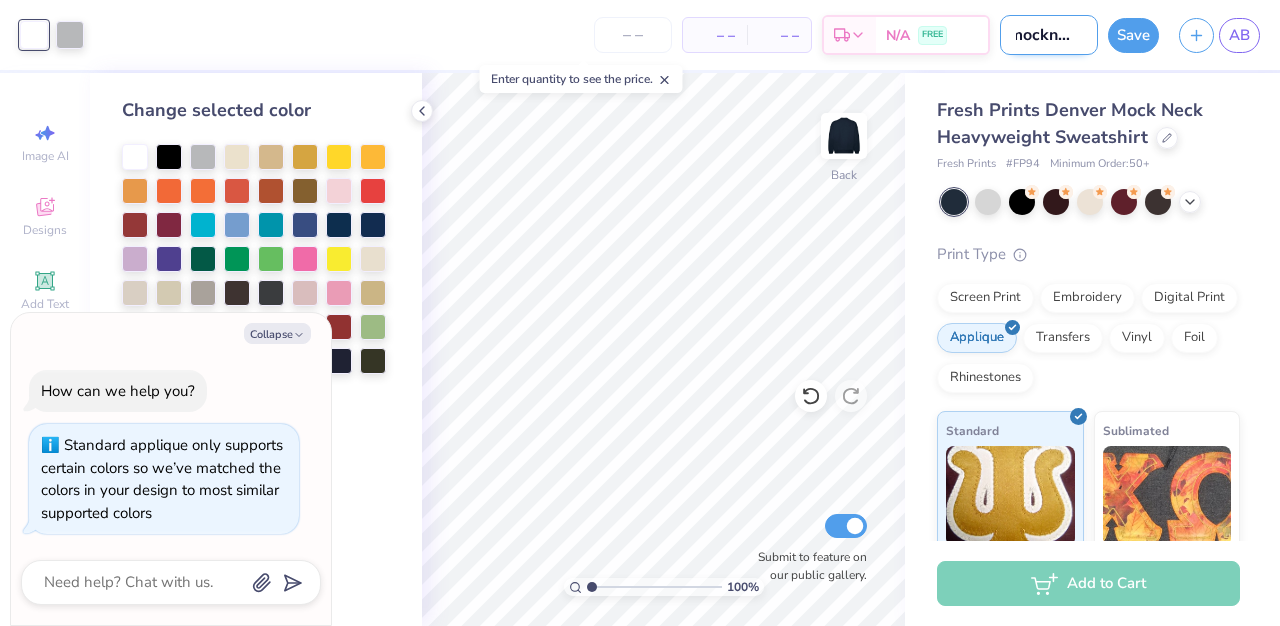 type on "mockneck" 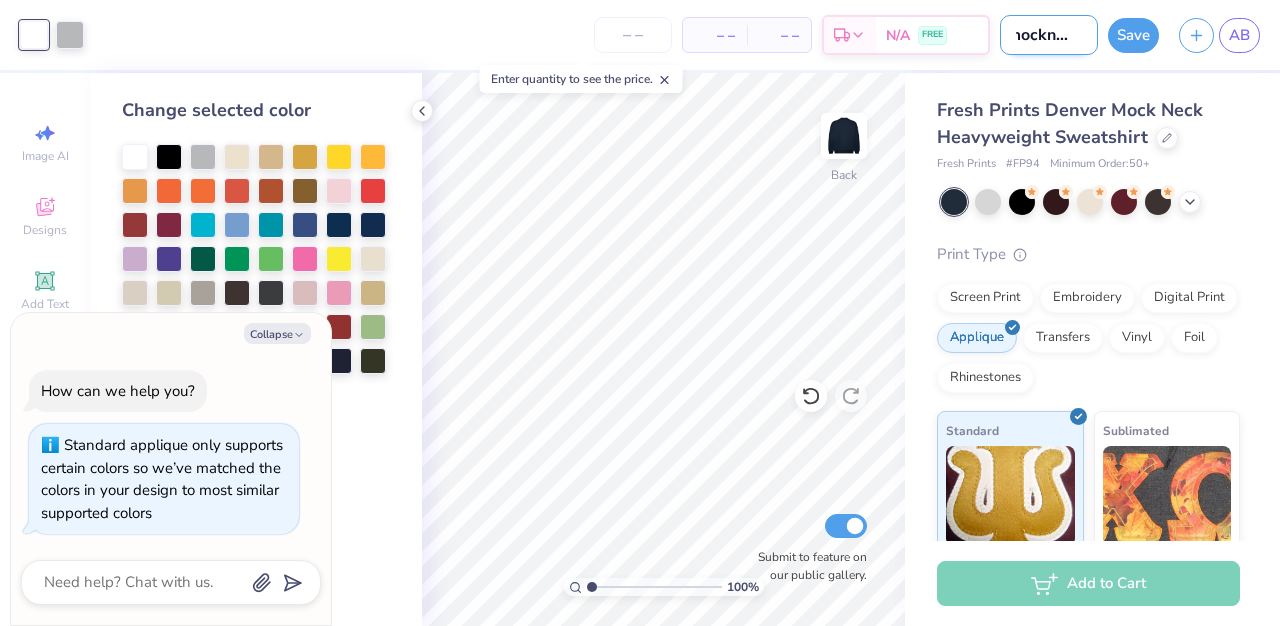 type on "mockneck e" 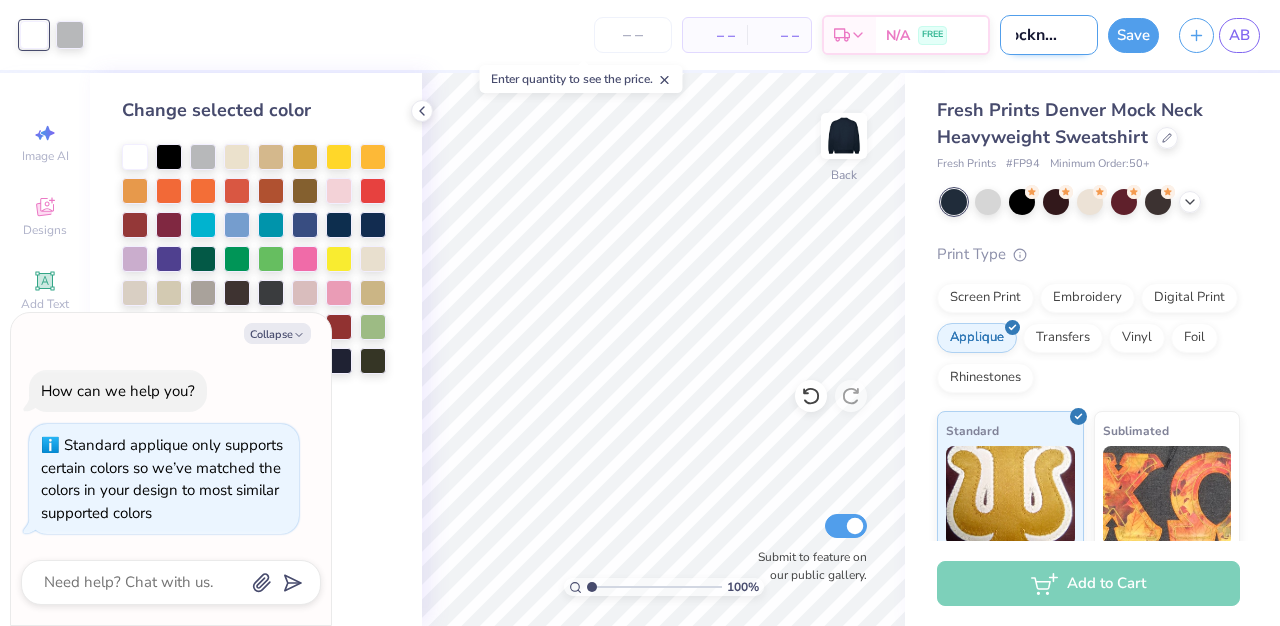 type on "mockneck ex" 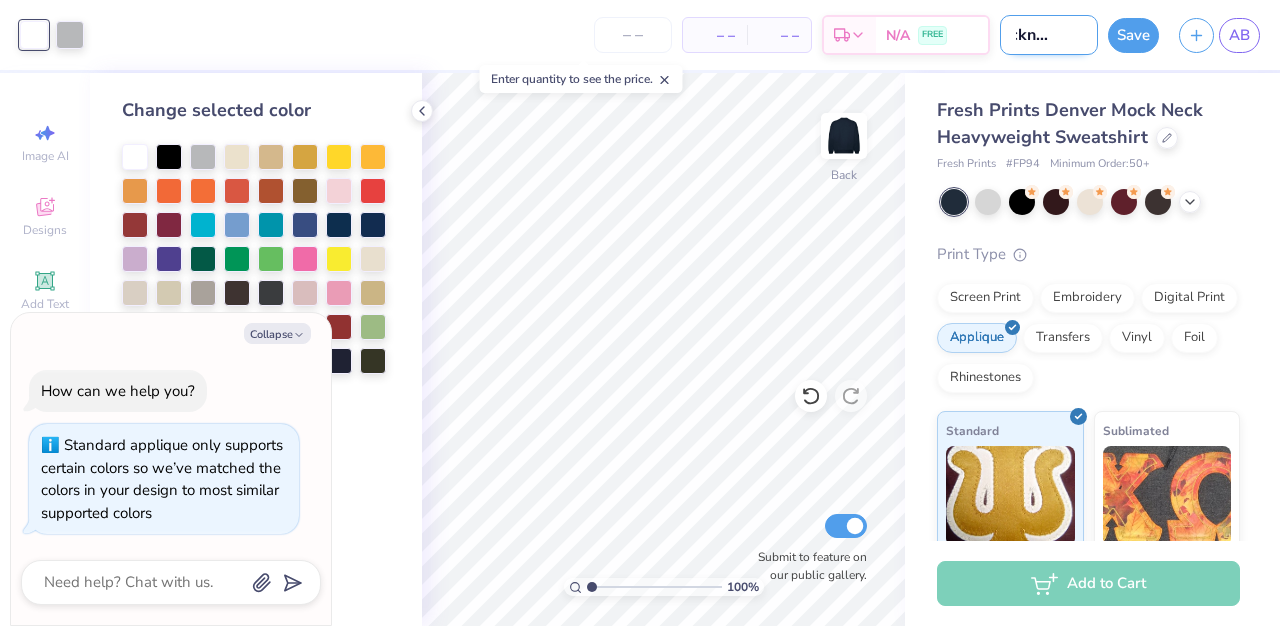 type on "mockneck exa" 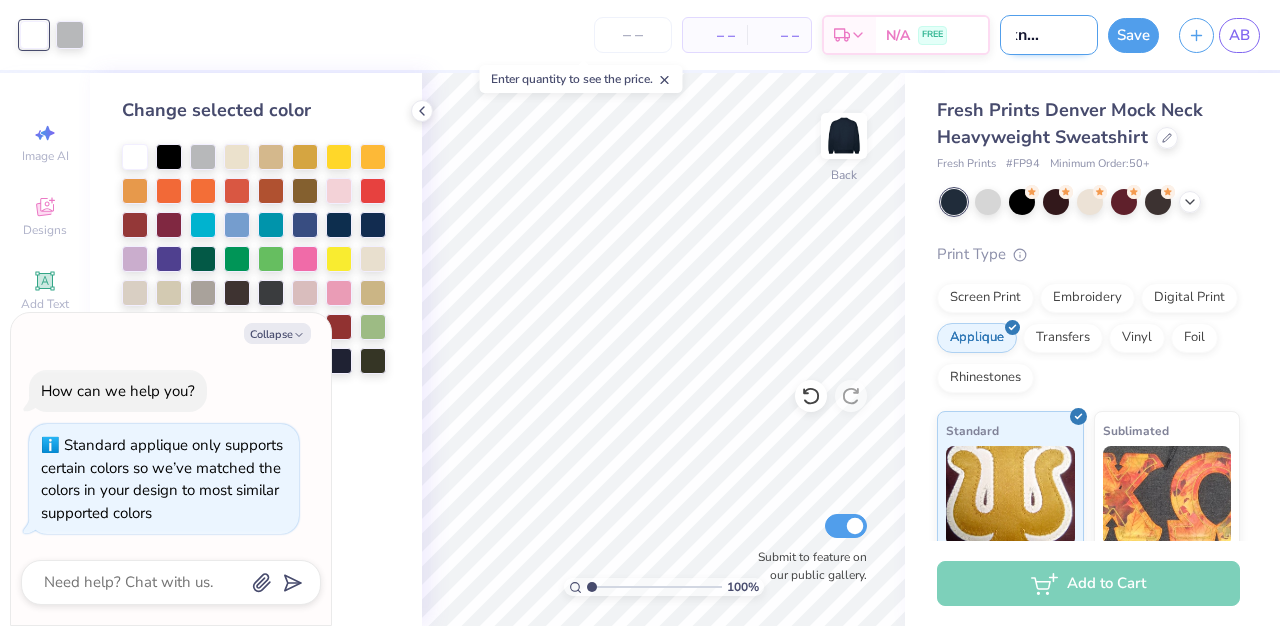 type on "mockneck exam" 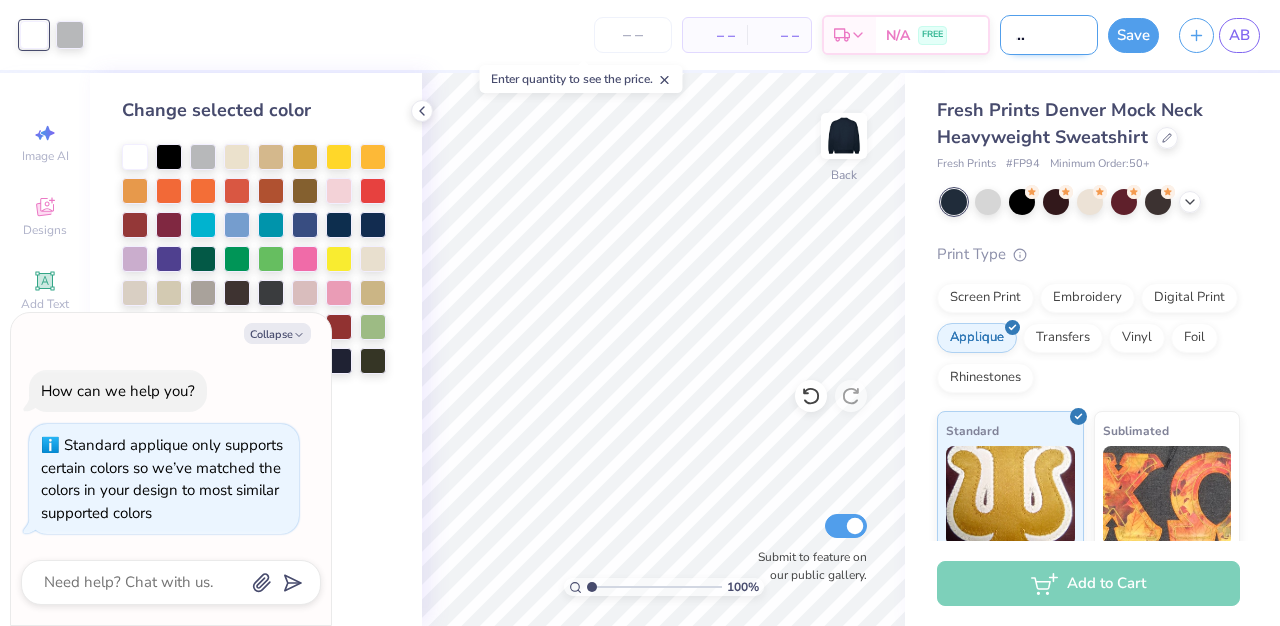 type on "mockneck examp" 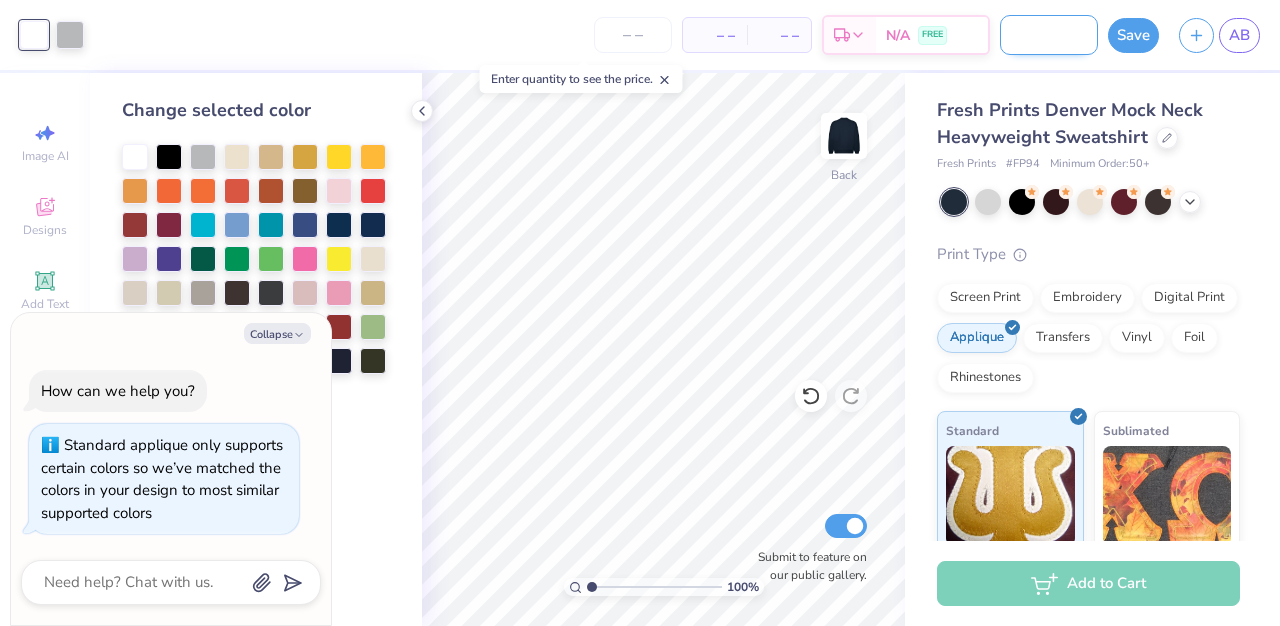 type on "mockneck exampl" 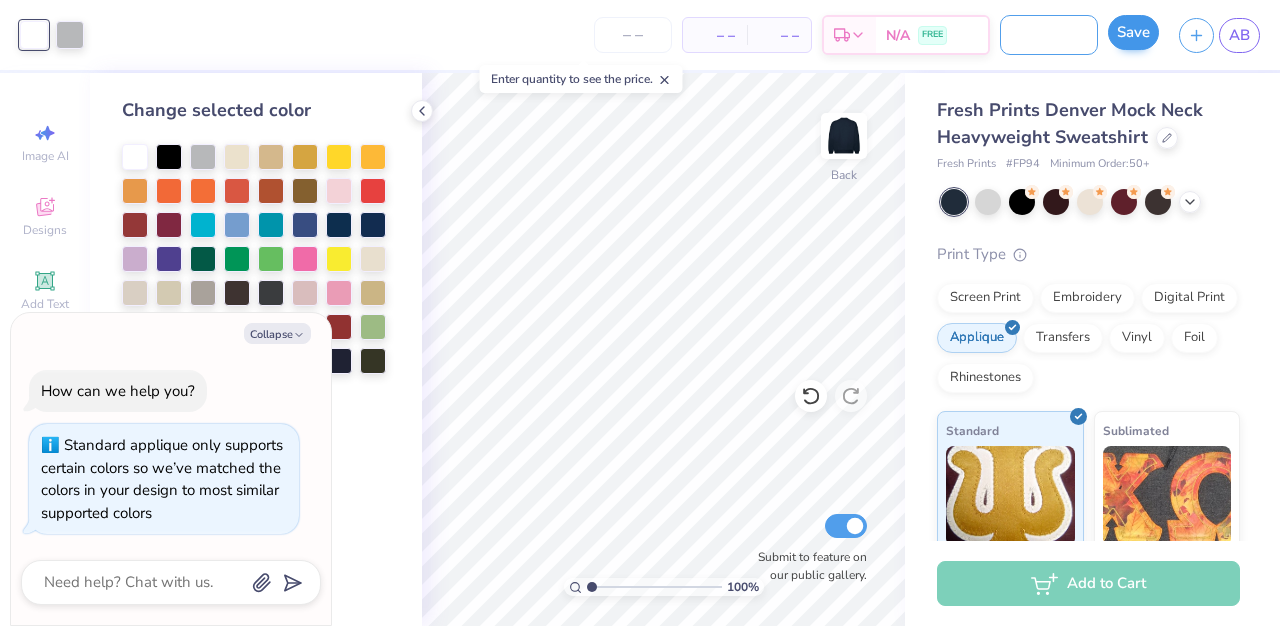 type on "mockneck example" 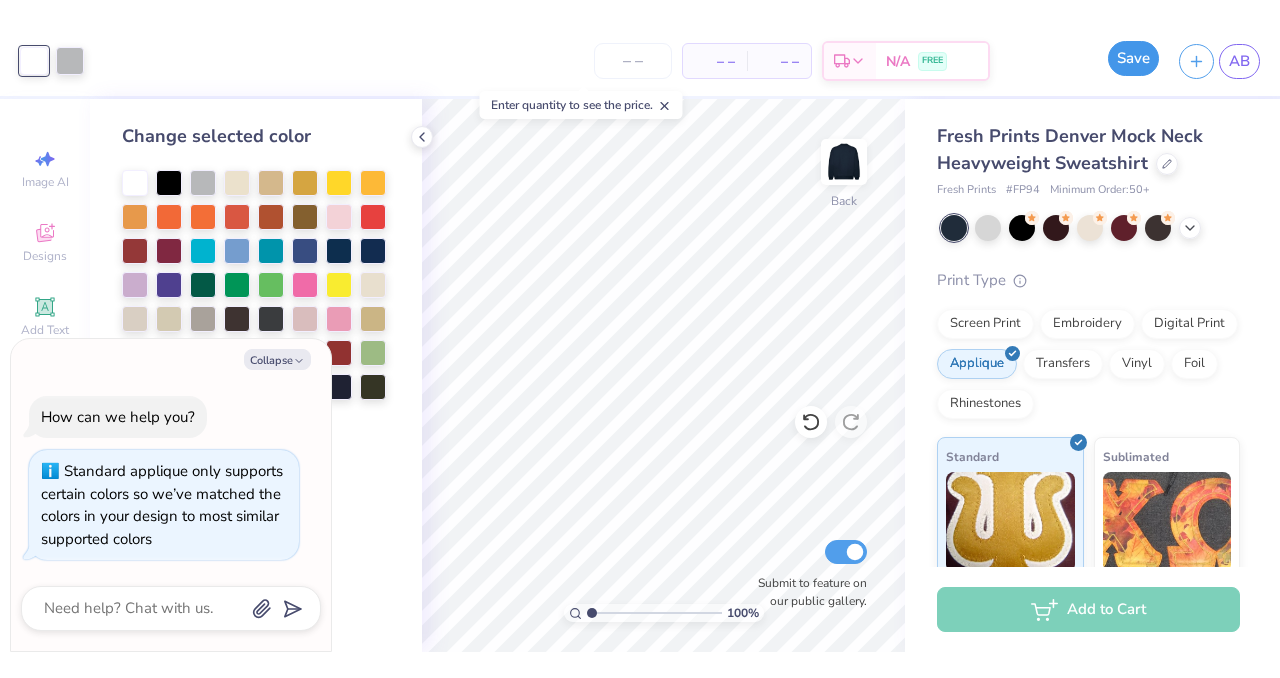 scroll, scrollTop: 0, scrollLeft: 0, axis: both 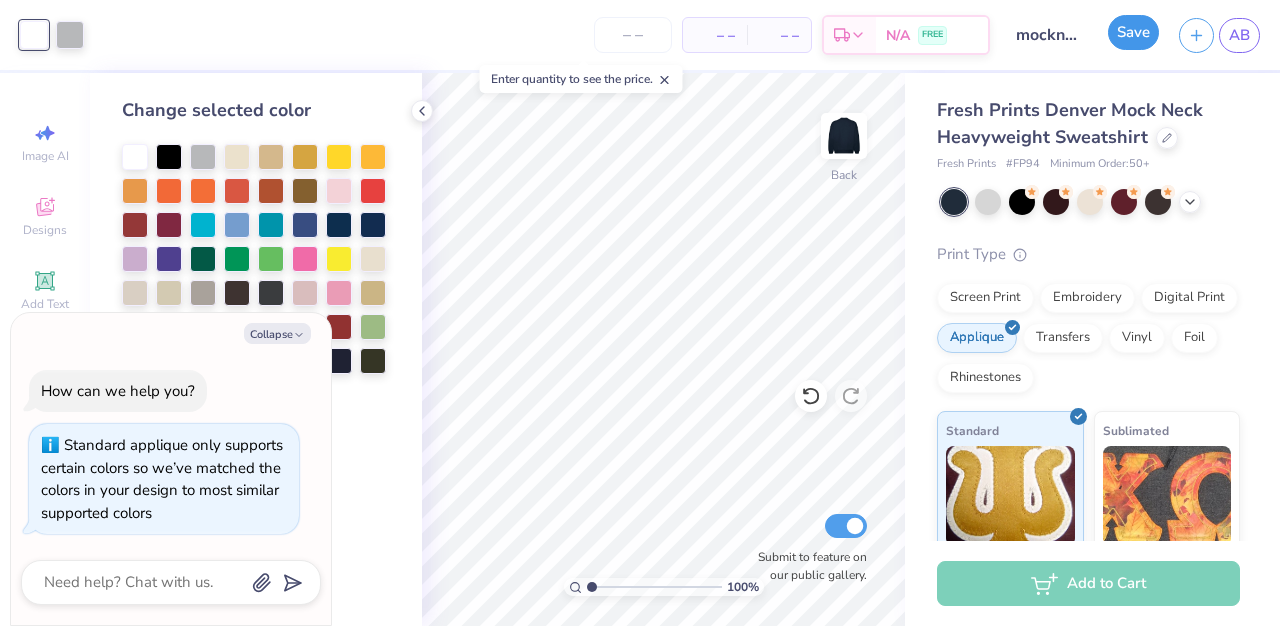click on "Save" at bounding box center (1133, 32) 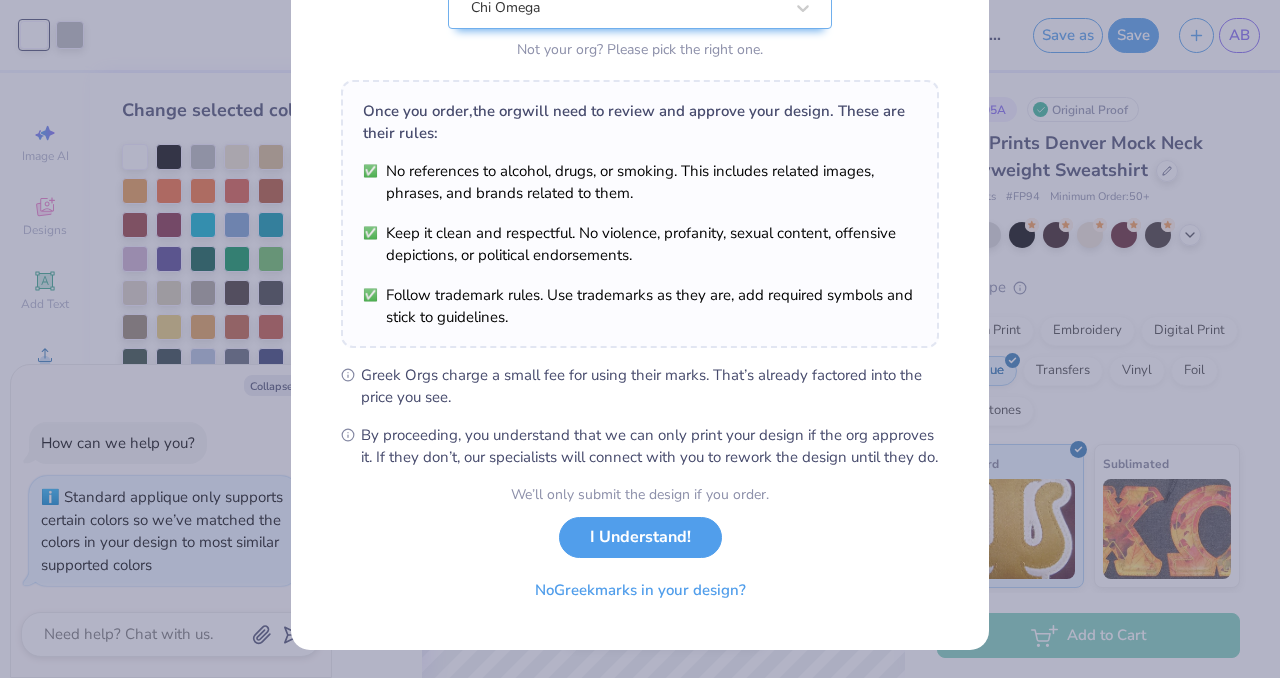 scroll, scrollTop: 254, scrollLeft: 0, axis: vertical 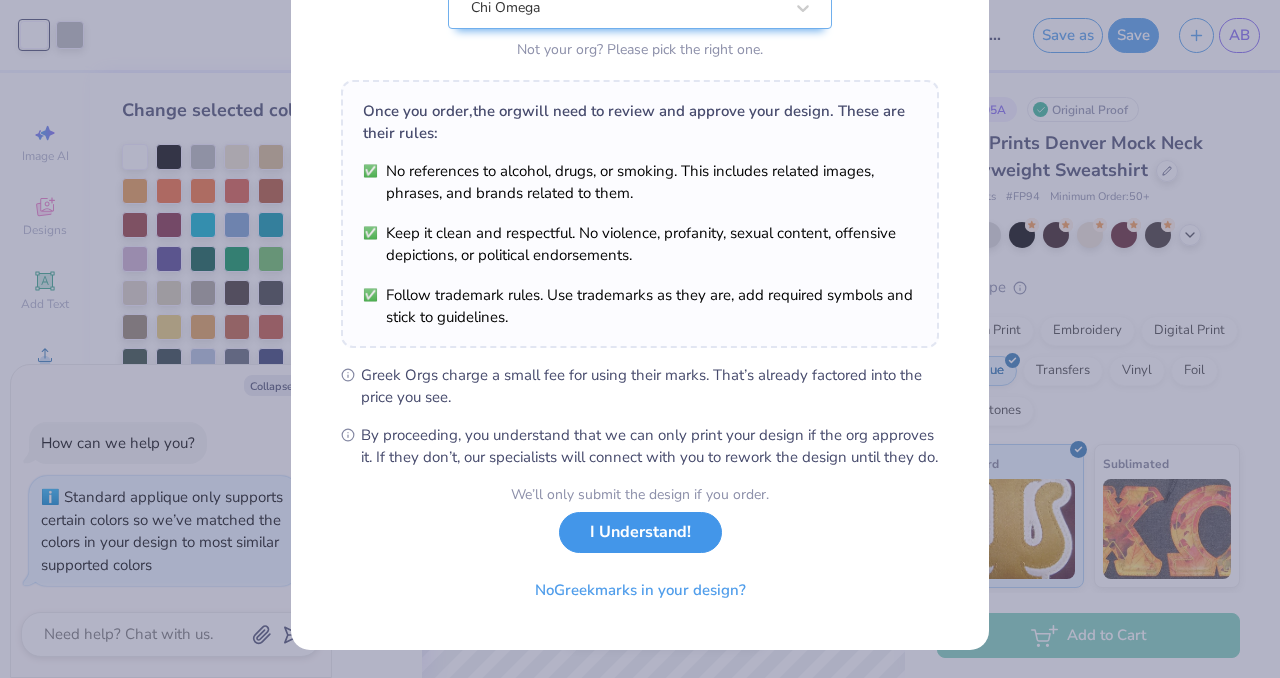 click on "I Understand!" at bounding box center [640, 532] 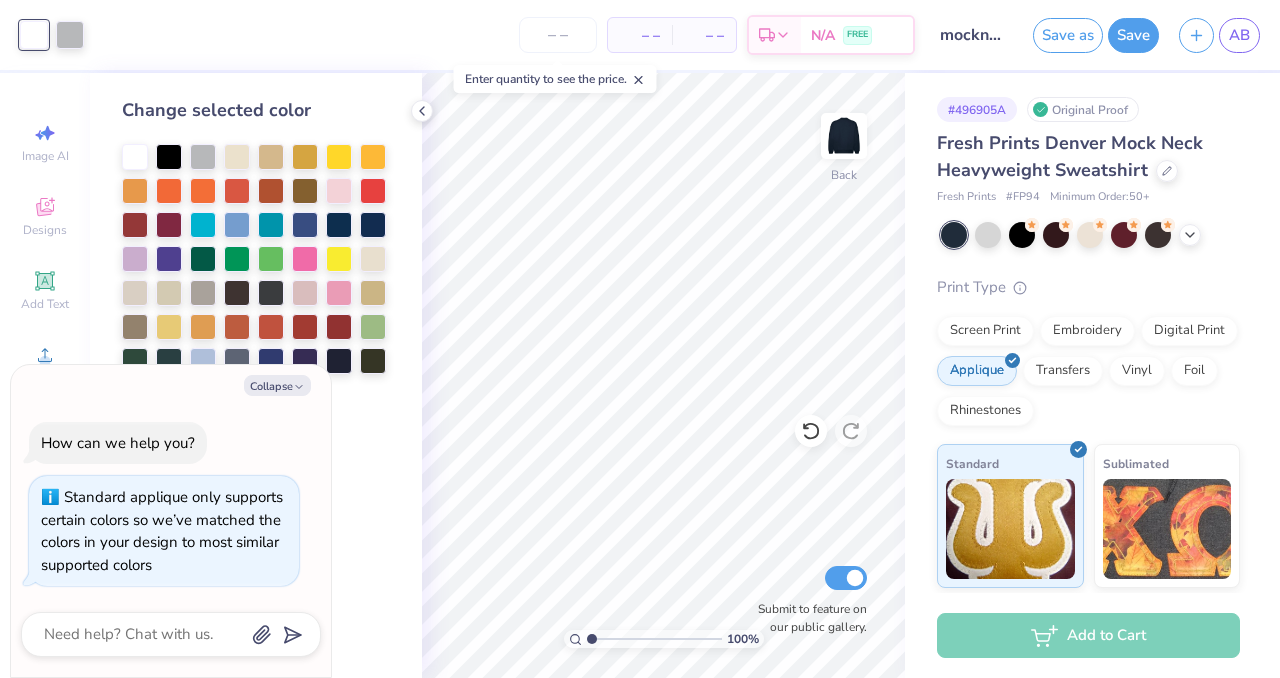 scroll, scrollTop: 0, scrollLeft: 0, axis: both 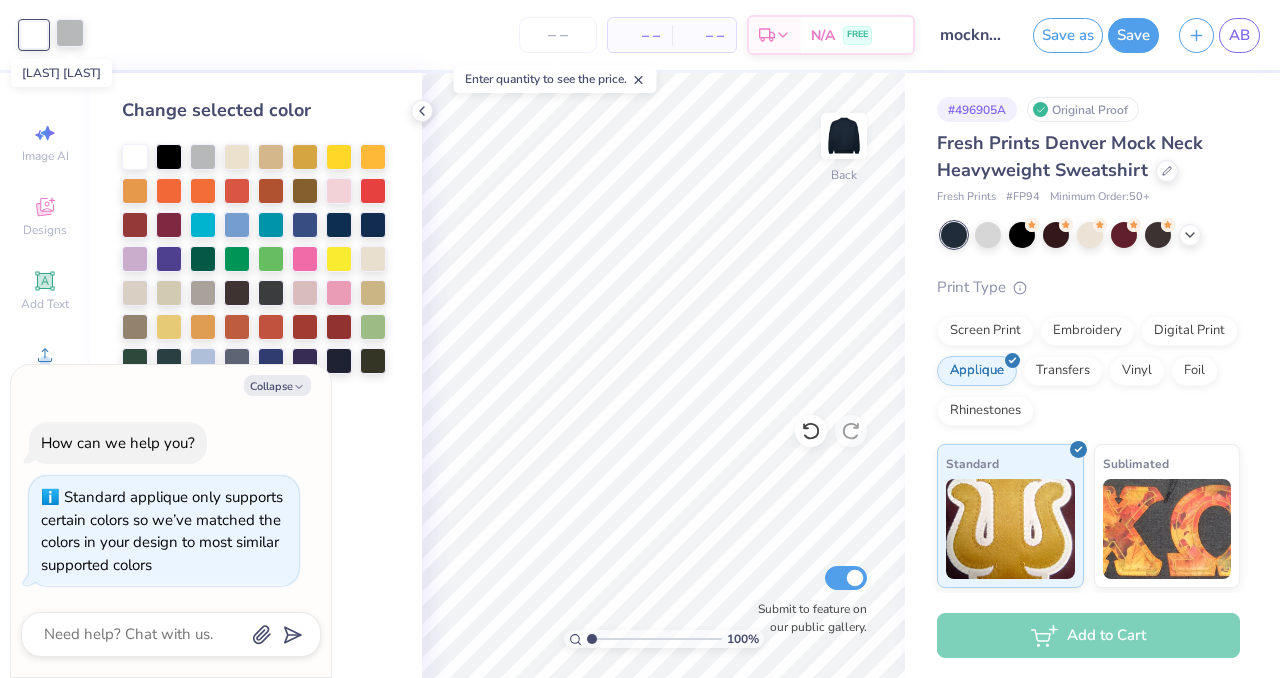 click at bounding box center (70, 33) 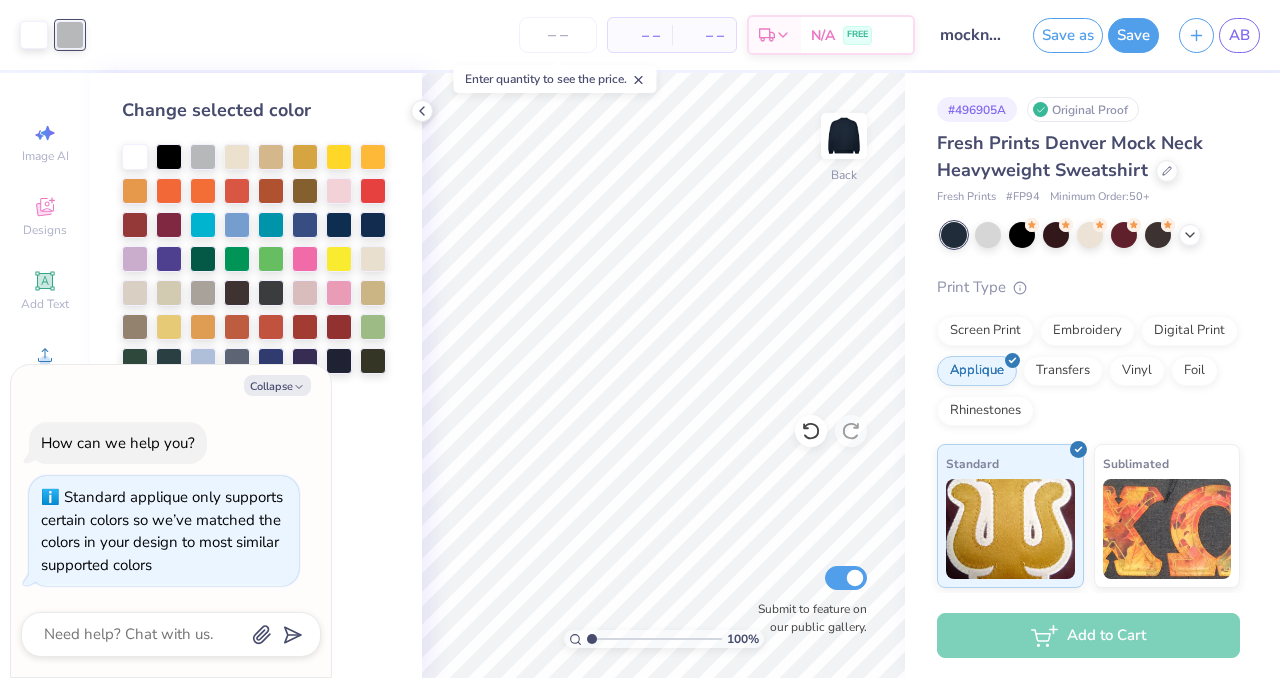 click at bounding box center (70, 35) 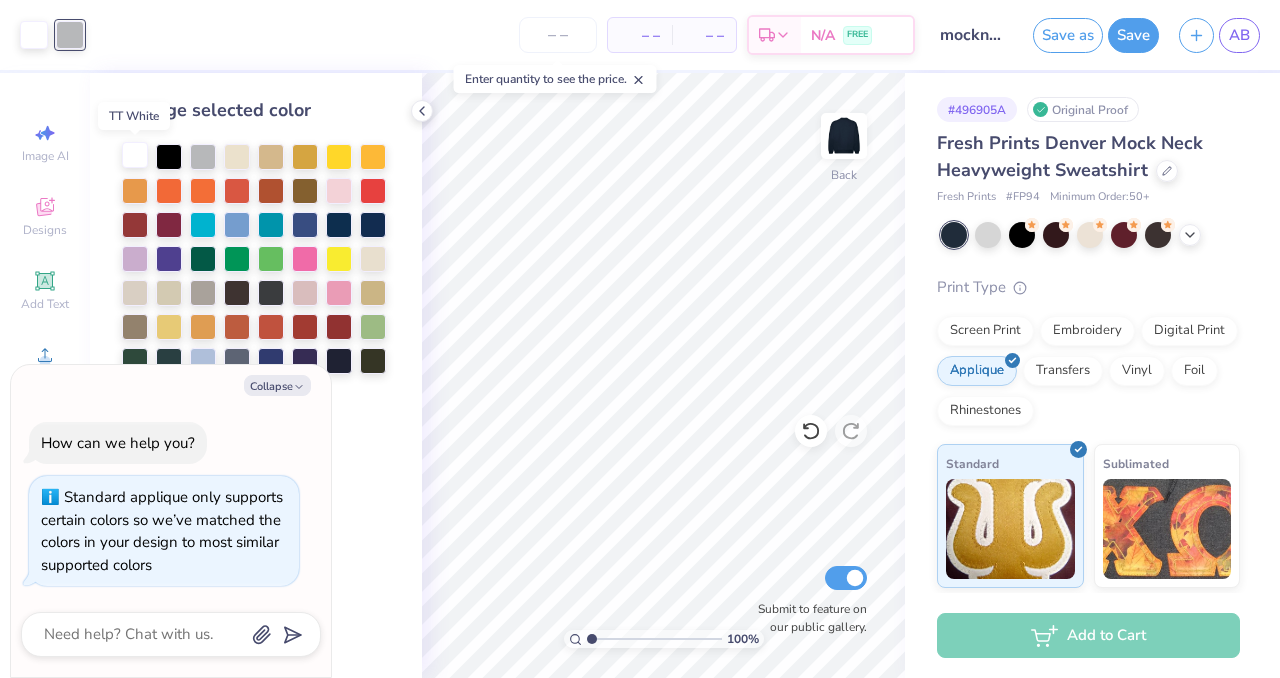 click at bounding box center (135, 155) 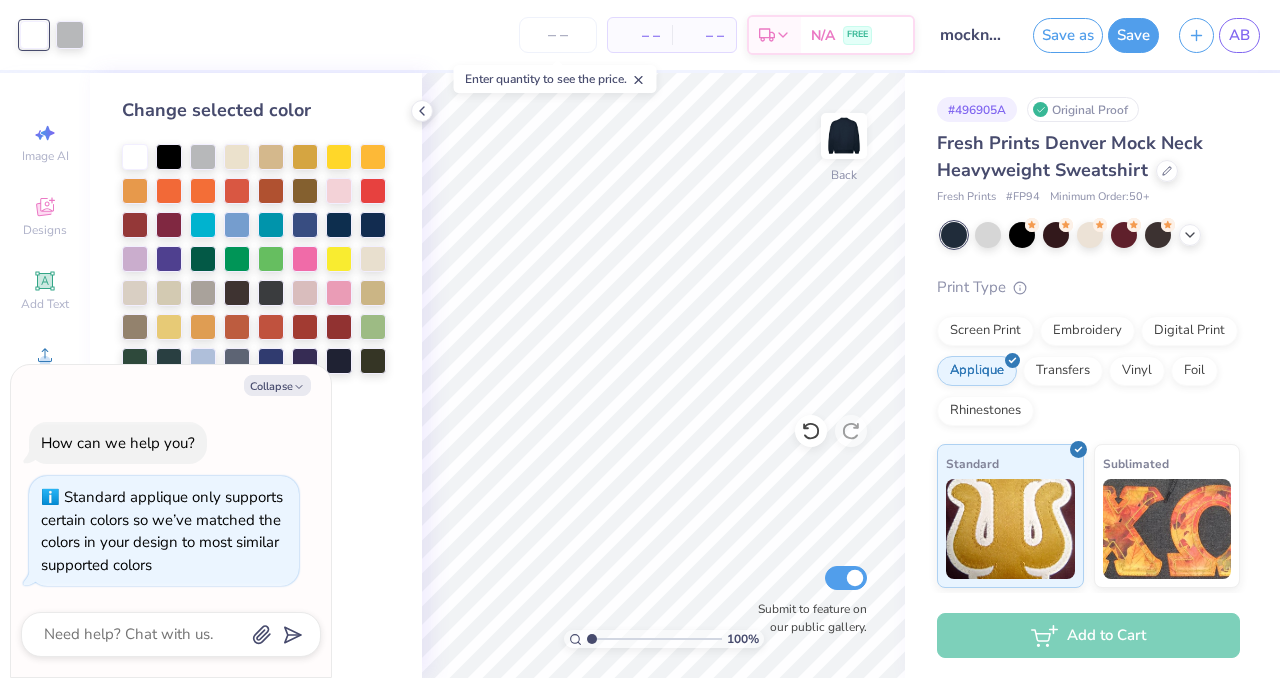 click on "– – Per Item – – Total Est. Delivery N/A FREE" at bounding box center (504, 35) 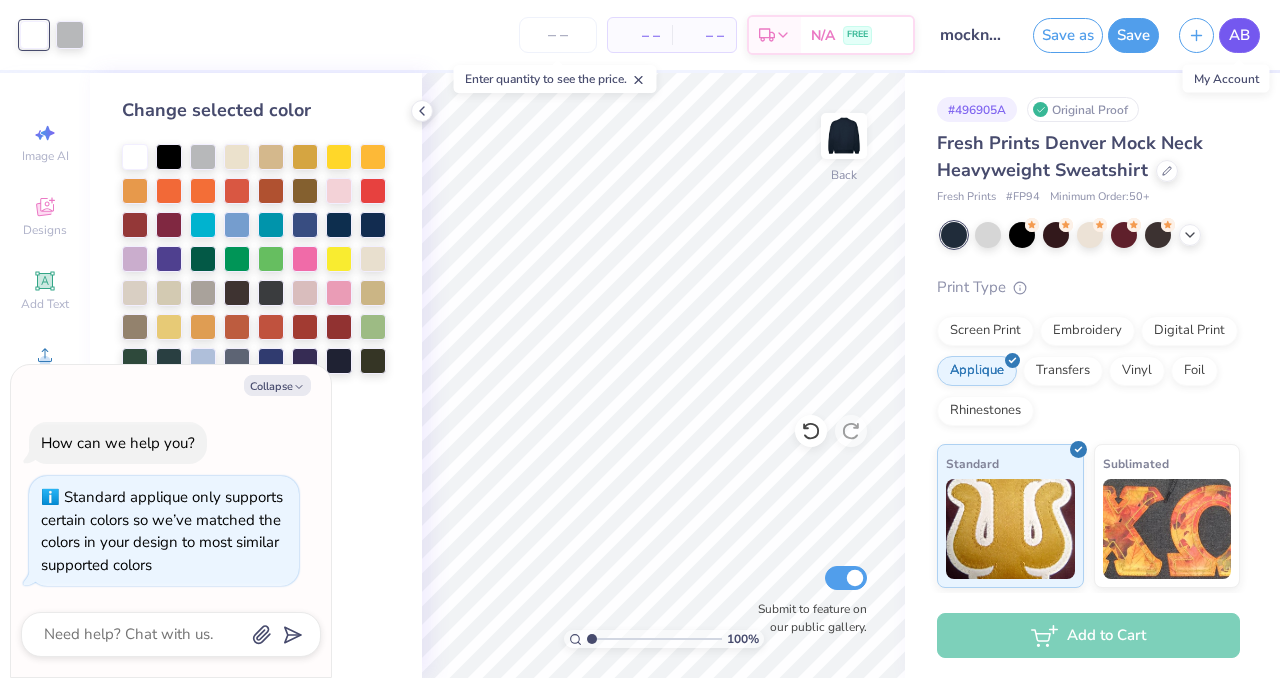 click on "AB" at bounding box center (1239, 35) 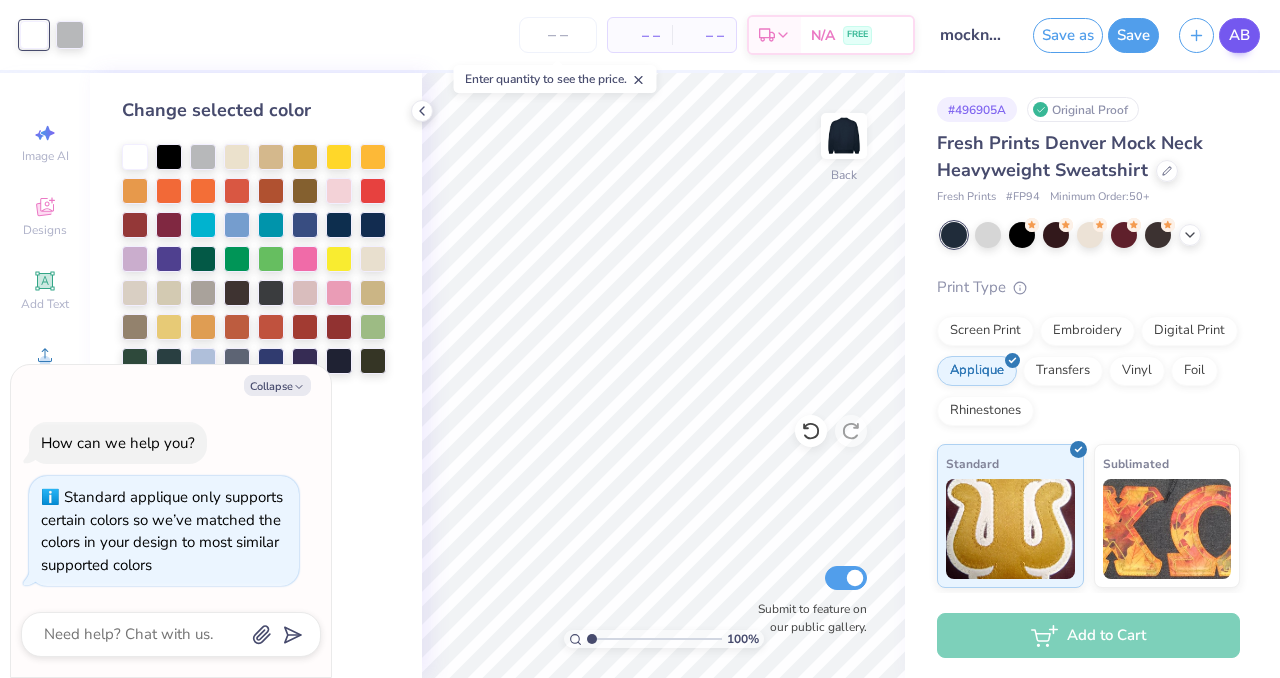type on "x" 